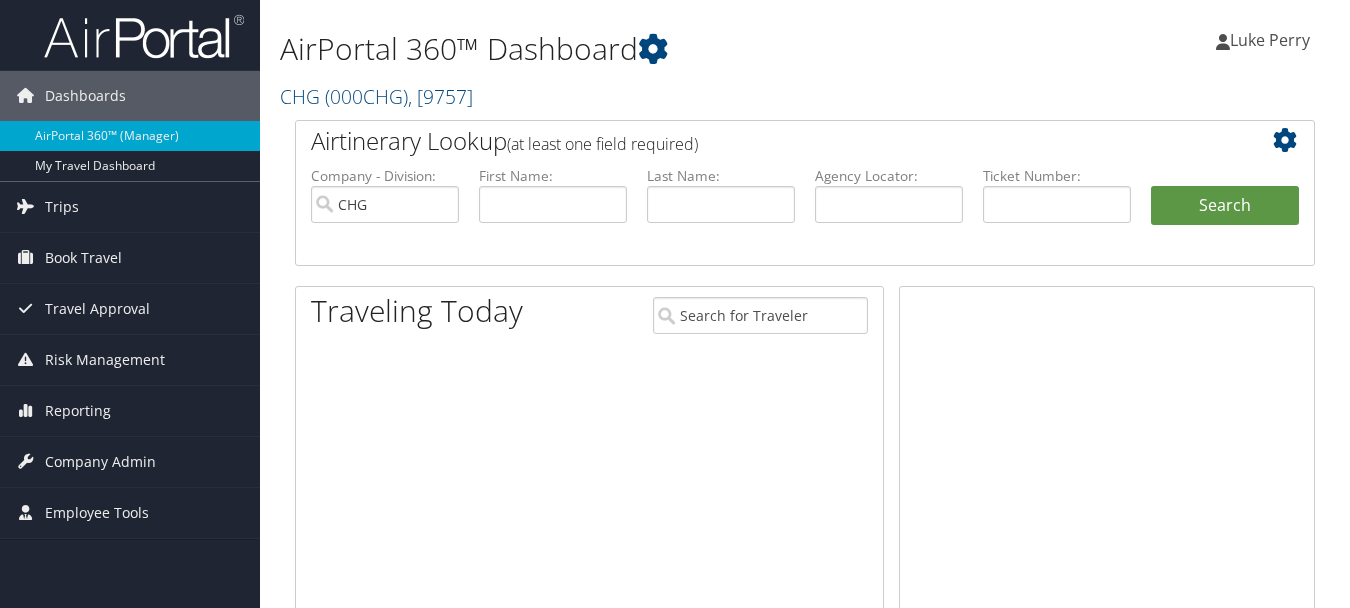 scroll, scrollTop: 0, scrollLeft: 0, axis: both 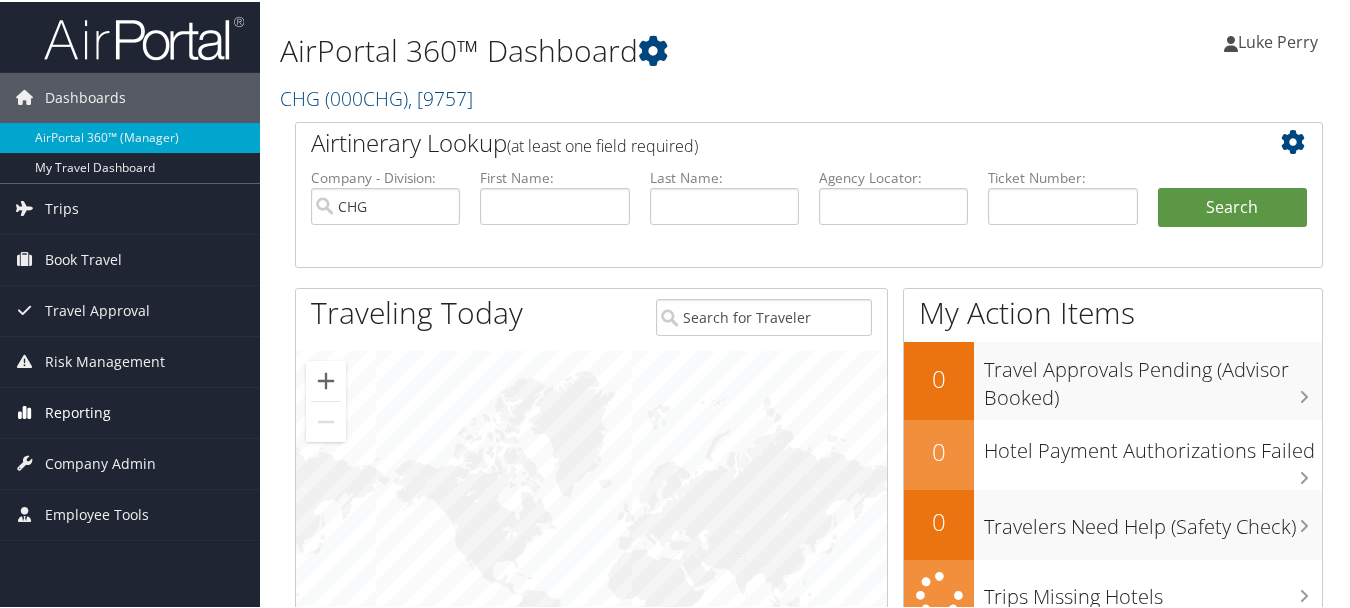 click on "Reporting" at bounding box center [78, 411] 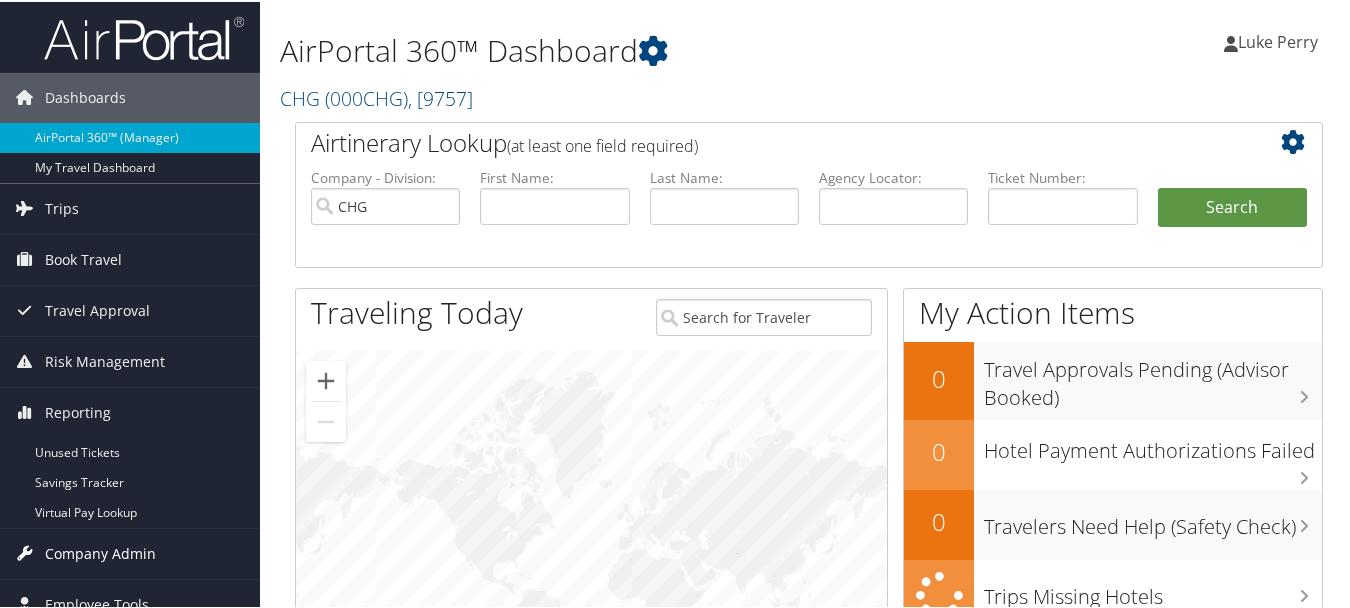 click on "Company Admin" at bounding box center (100, 552) 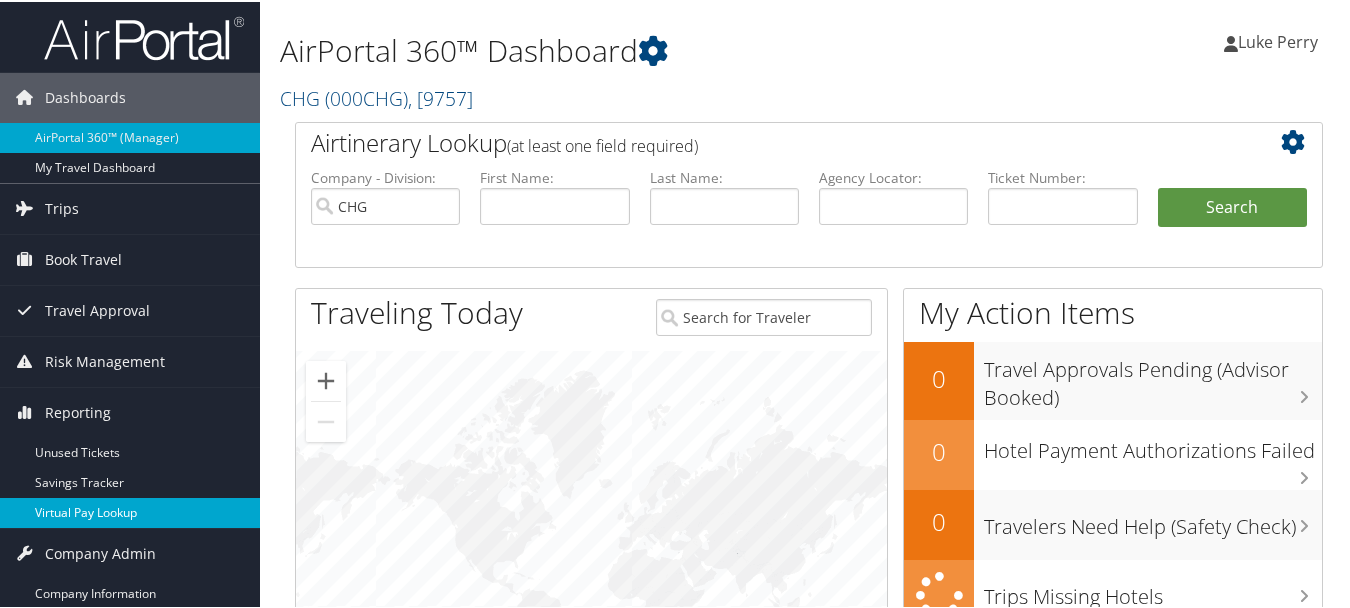 click on "Virtual Pay Lookup" at bounding box center (130, 511) 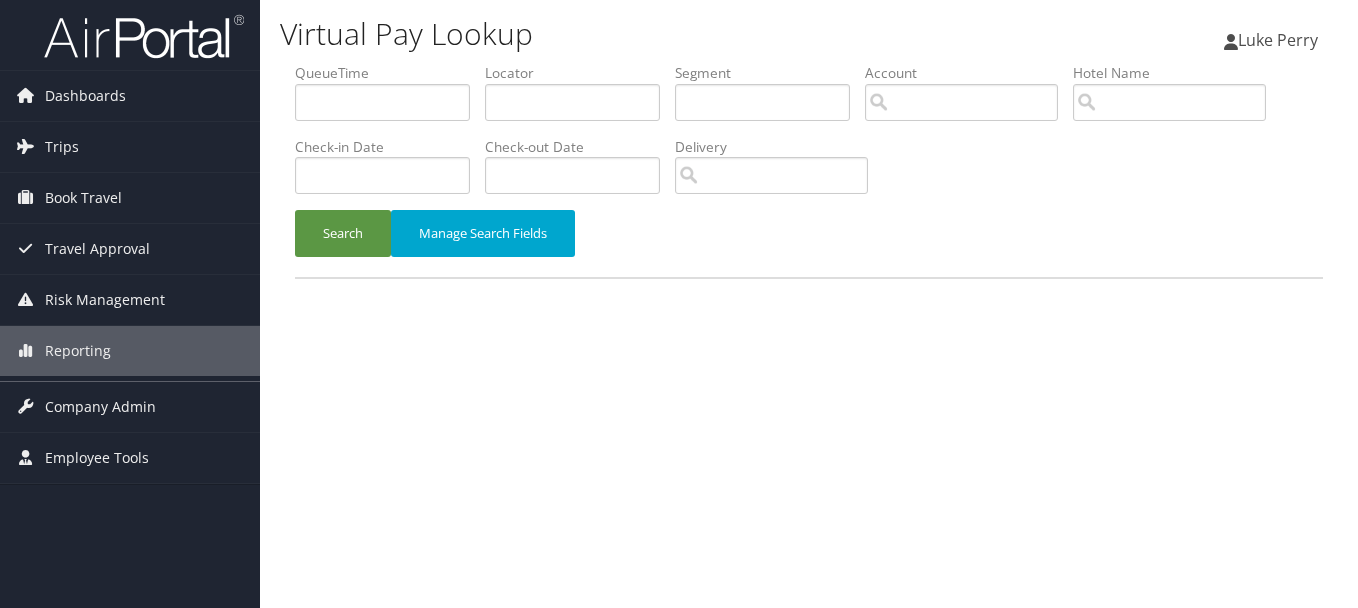 scroll, scrollTop: 0, scrollLeft: 0, axis: both 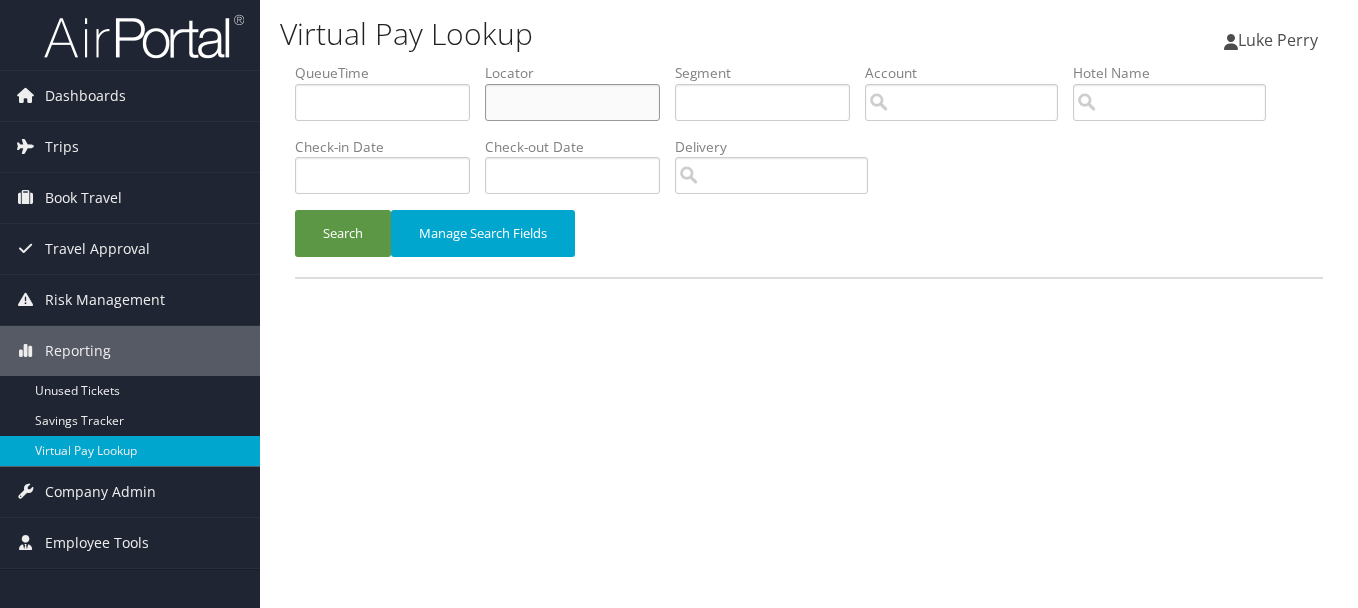 drag, startPoint x: 601, startPoint y: 116, endPoint x: 518, endPoint y: 102, distance: 84.17244 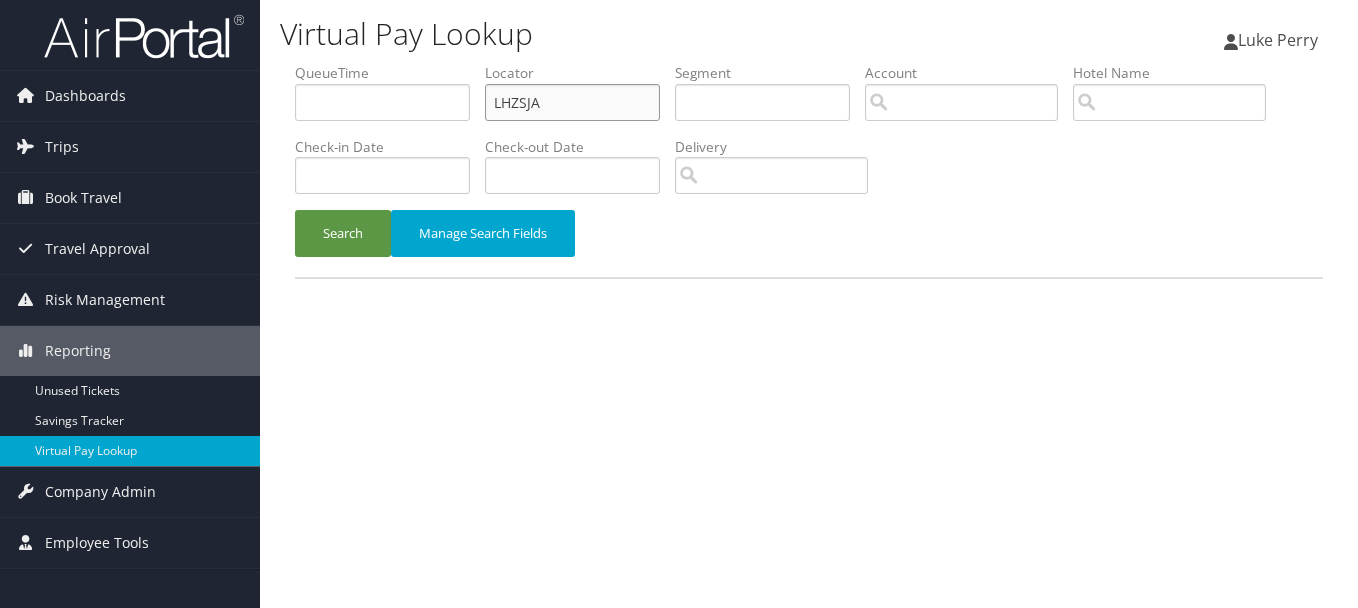 click on "Search" at bounding box center [343, 233] 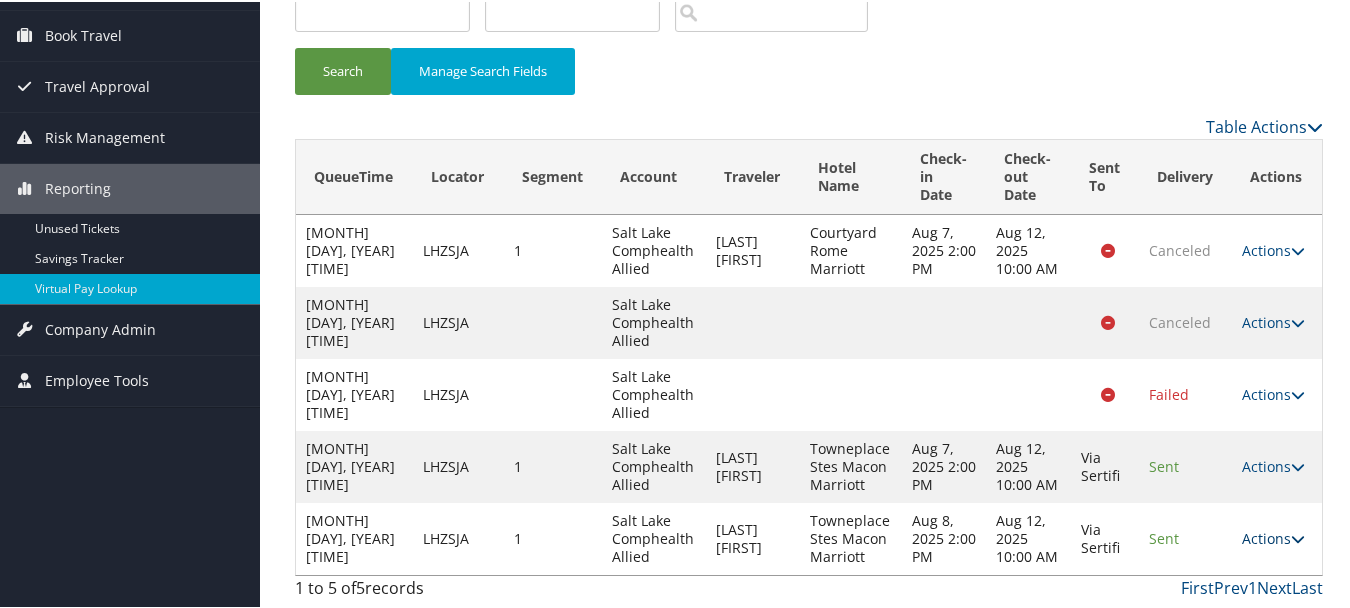 click on "Actions" at bounding box center [1273, 536] 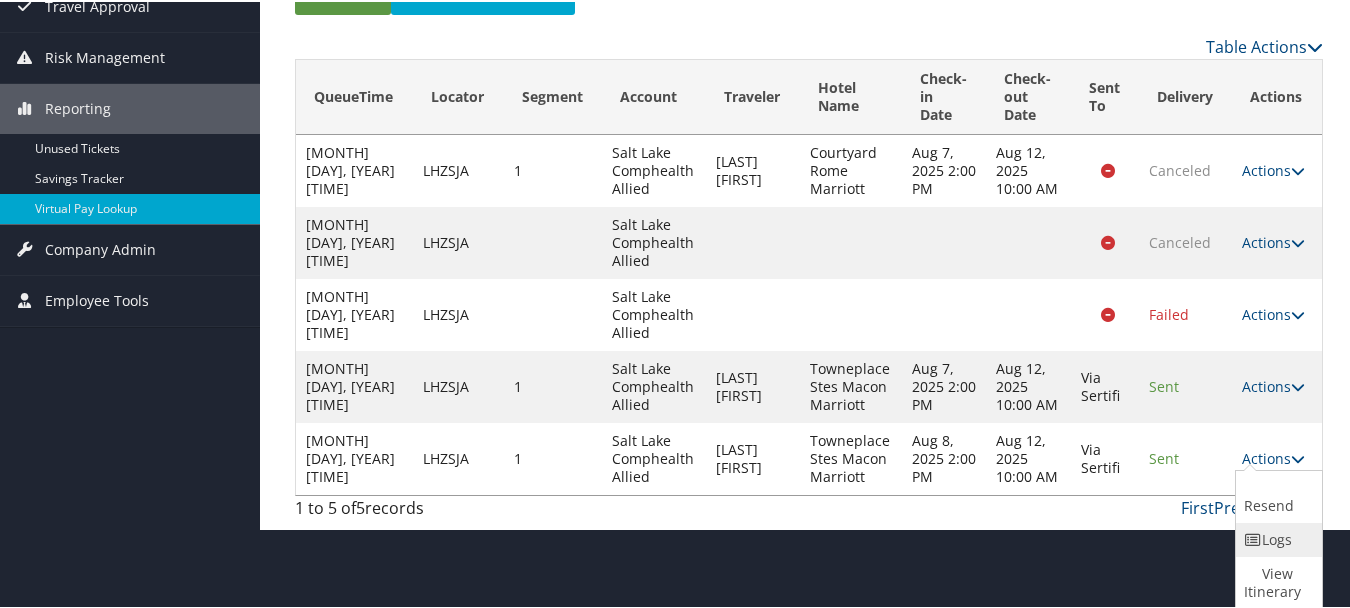 click on "Logs" at bounding box center [1276, 538] 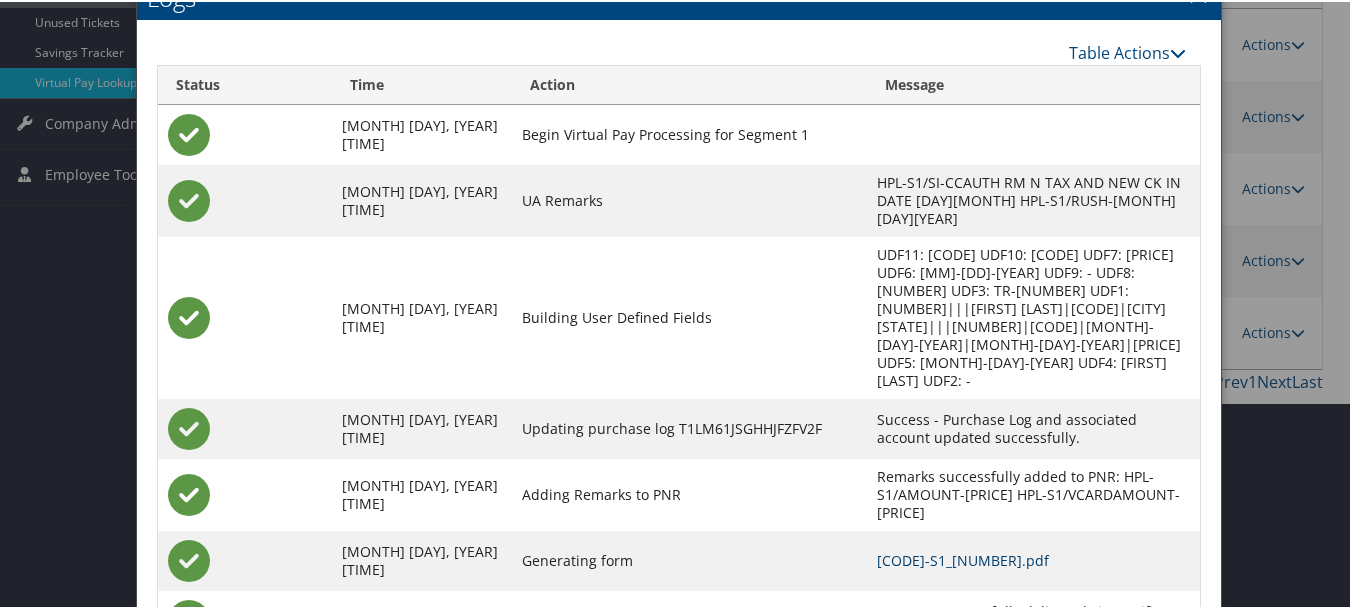 scroll, scrollTop: 449, scrollLeft: 0, axis: vertical 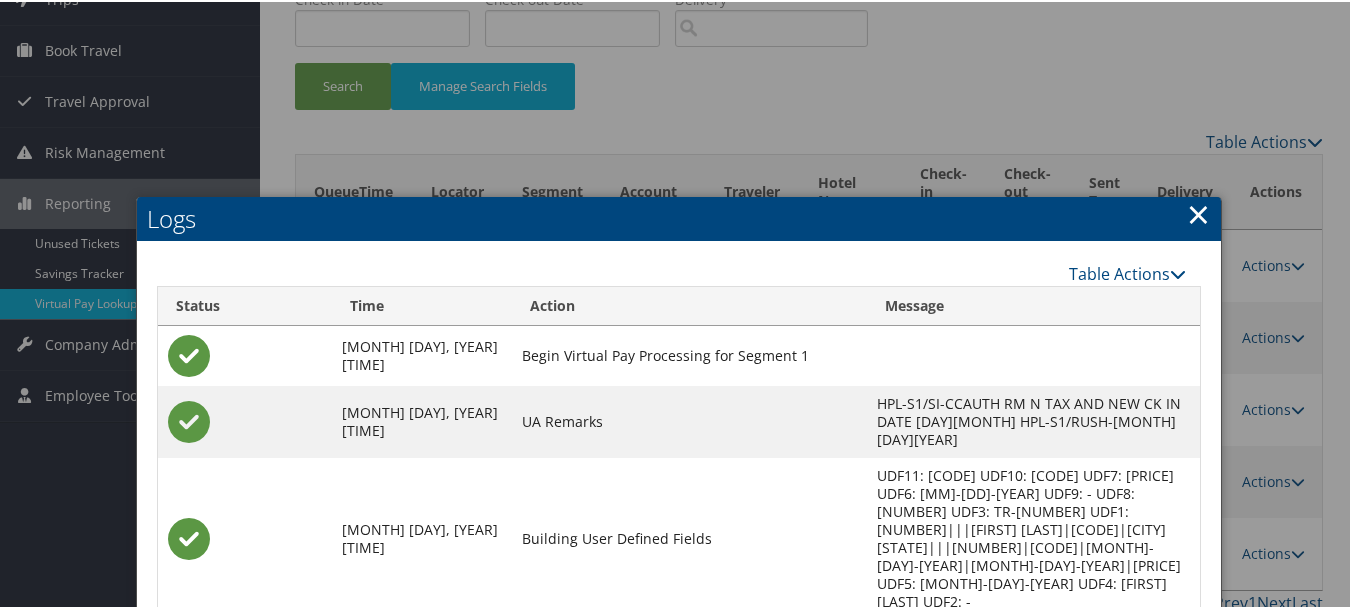 click on "×" at bounding box center (1198, 212) 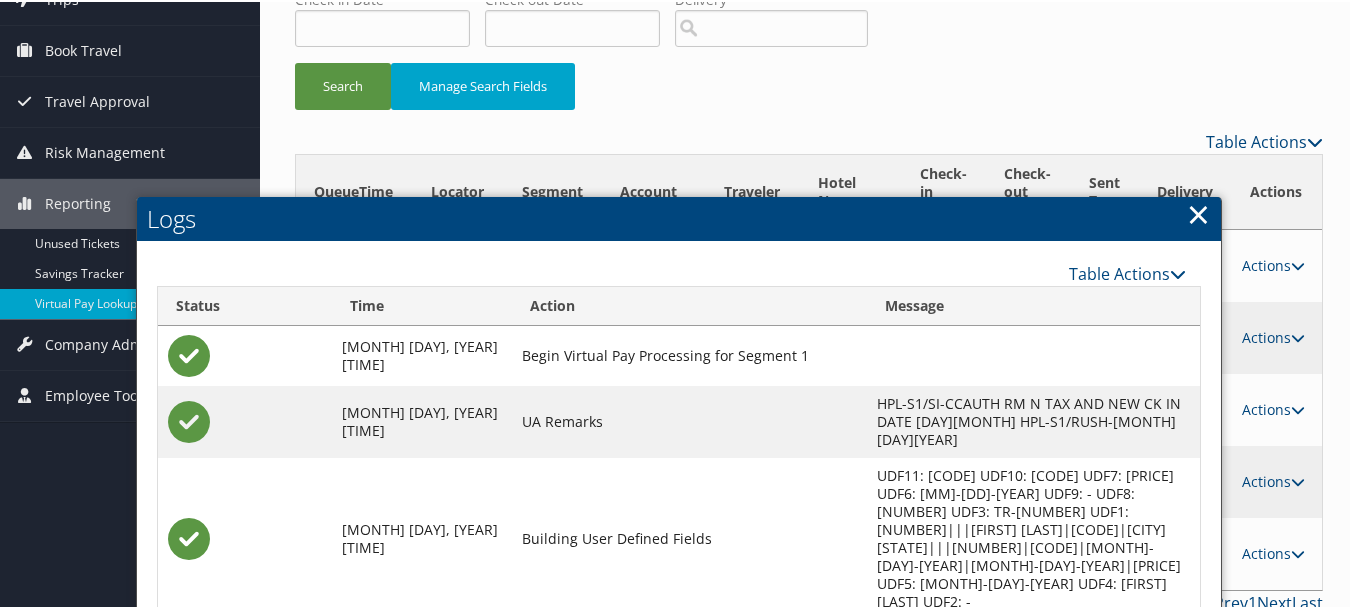 click on "×" at bounding box center [1198, 212] 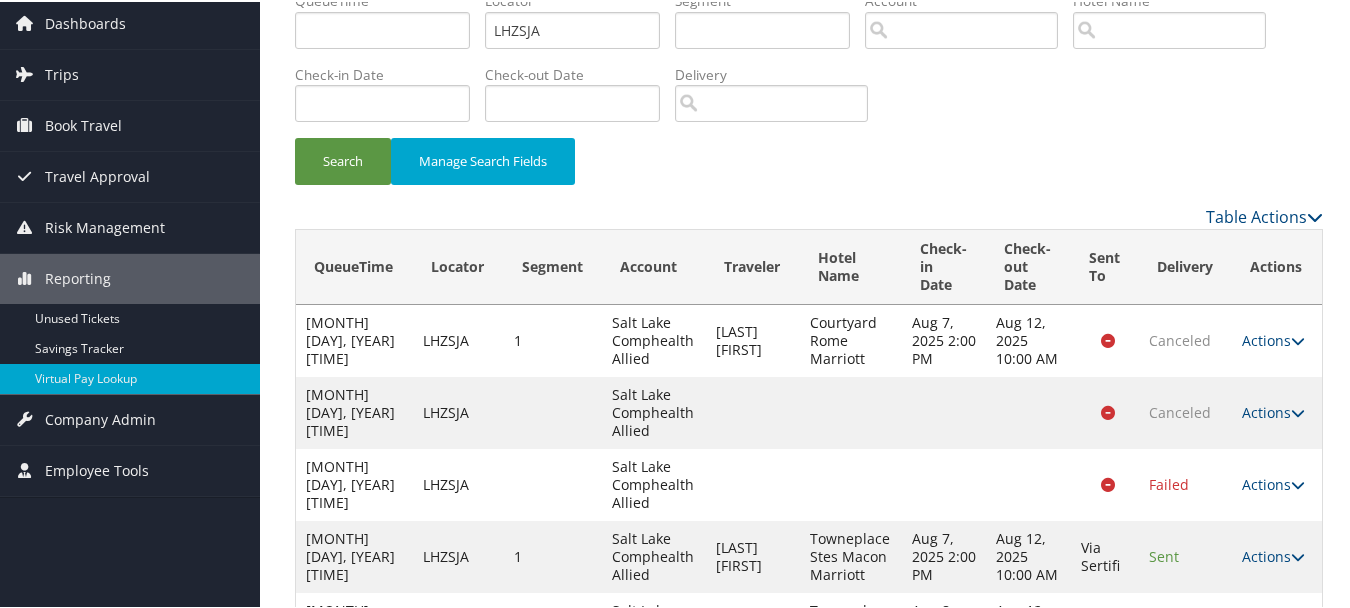 scroll, scrollTop: 0, scrollLeft: 0, axis: both 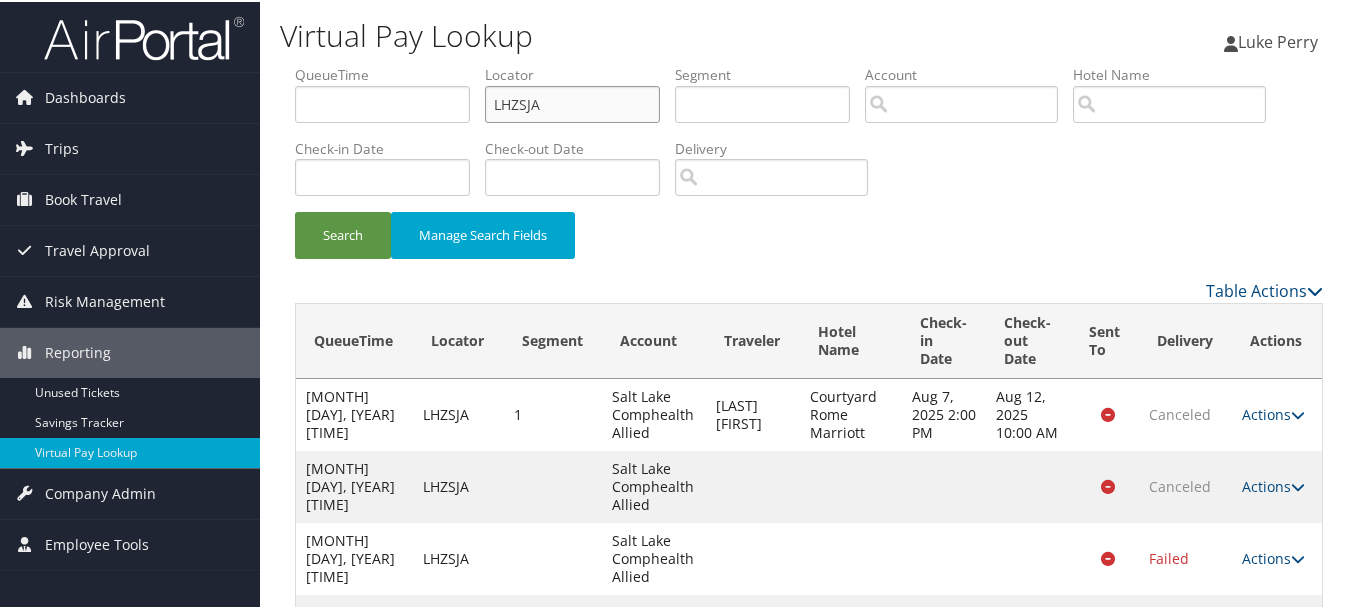 drag, startPoint x: 588, startPoint y: 105, endPoint x: 369, endPoint y: 113, distance: 219.14607 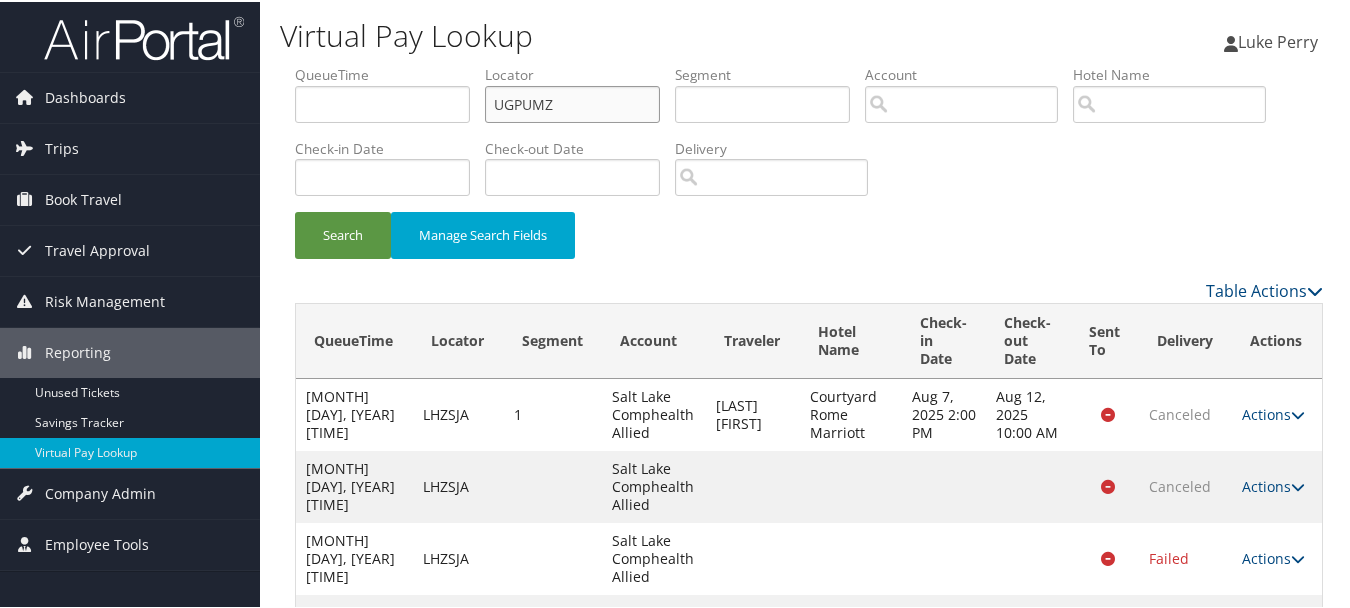 click on "Search" at bounding box center [343, 233] 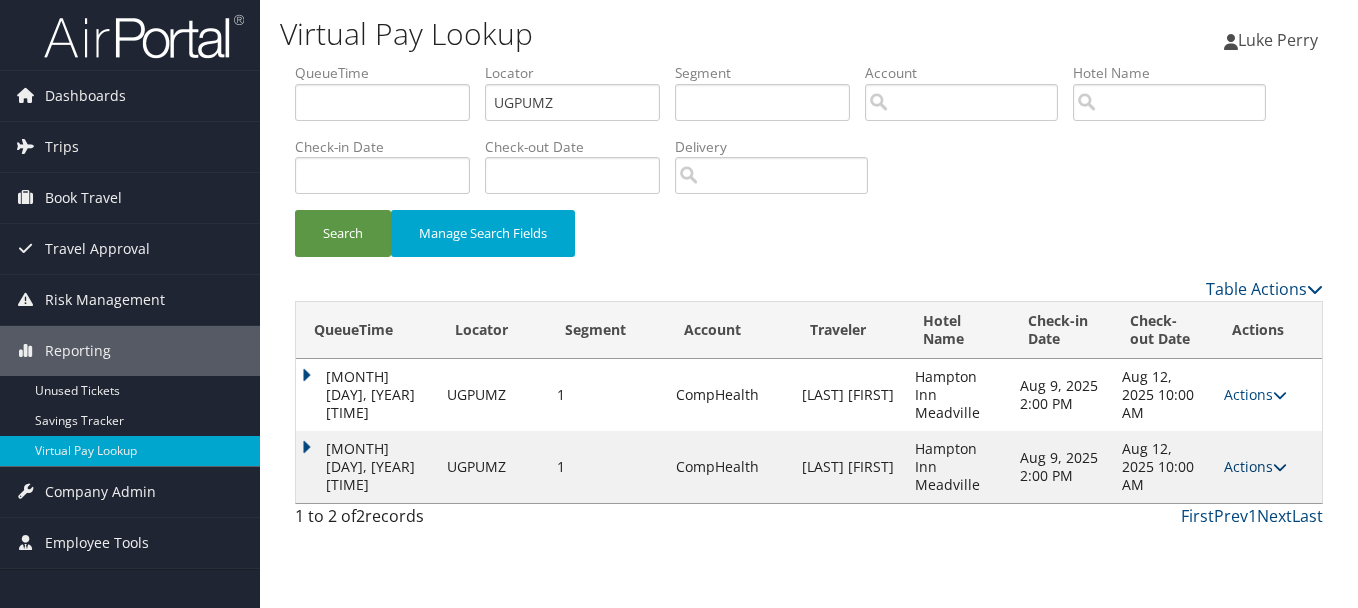 drag, startPoint x: 1281, startPoint y: 480, endPoint x: 1274, endPoint y: 472, distance: 10.630146 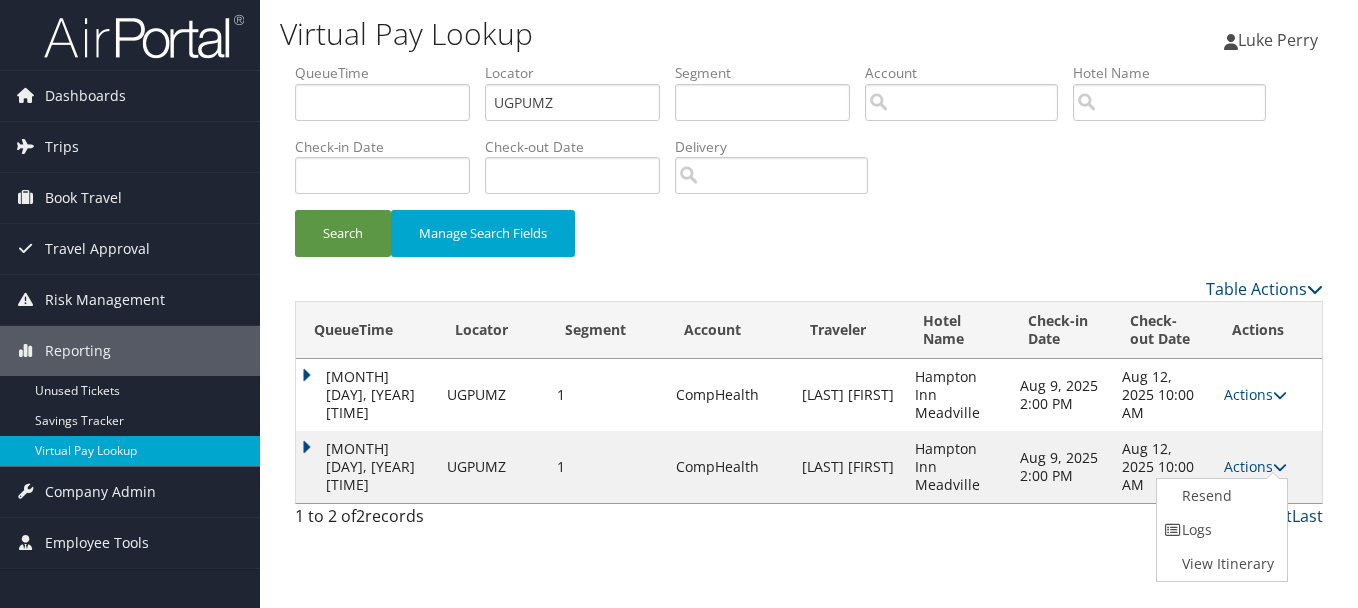 click on "Logs" at bounding box center (1220, 530) 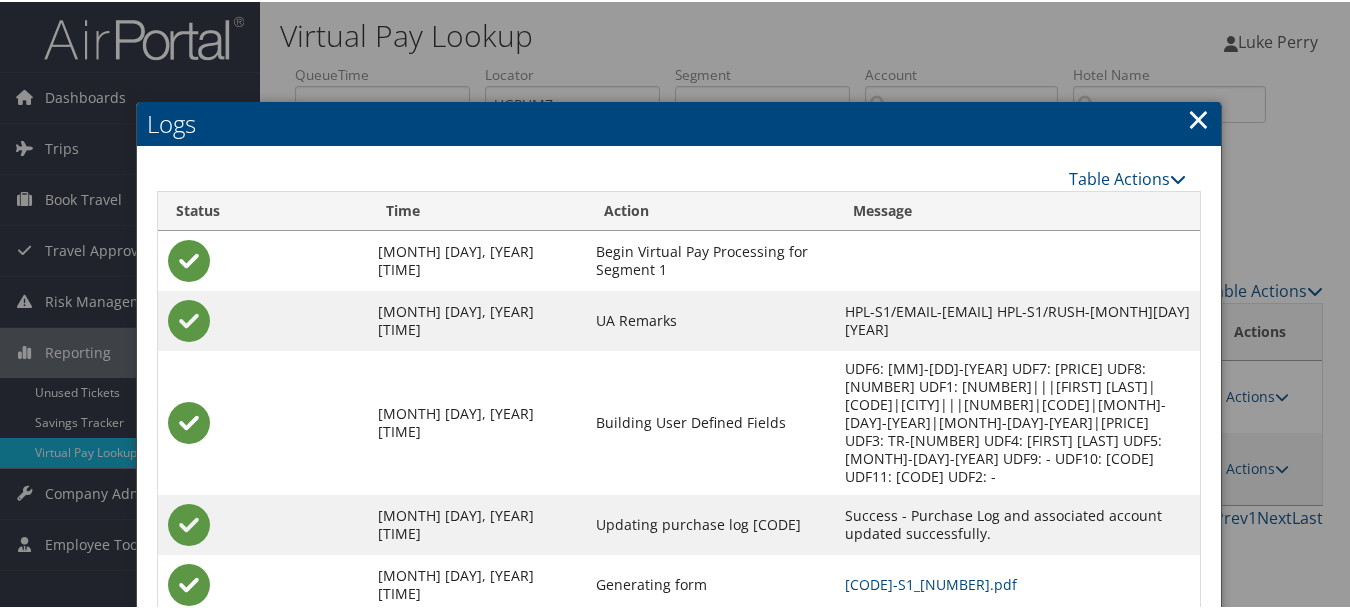 scroll, scrollTop: 127, scrollLeft: 0, axis: vertical 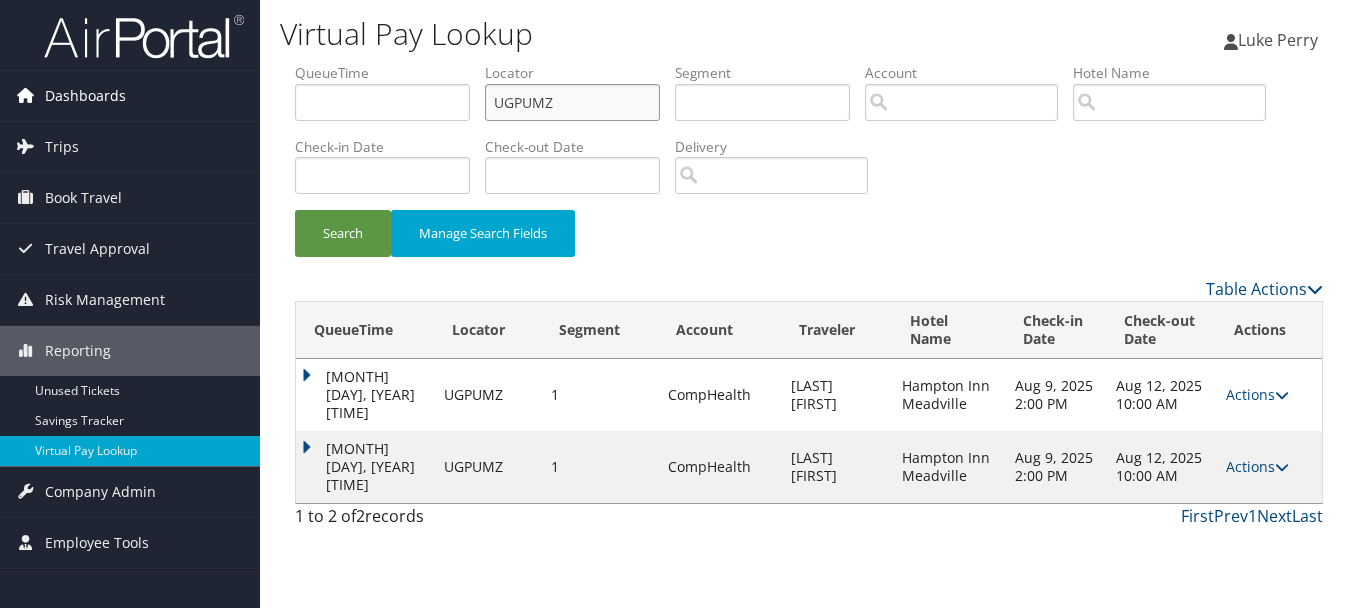drag, startPoint x: 619, startPoint y: 102, endPoint x: 143, endPoint y: 101, distance: 476.00104 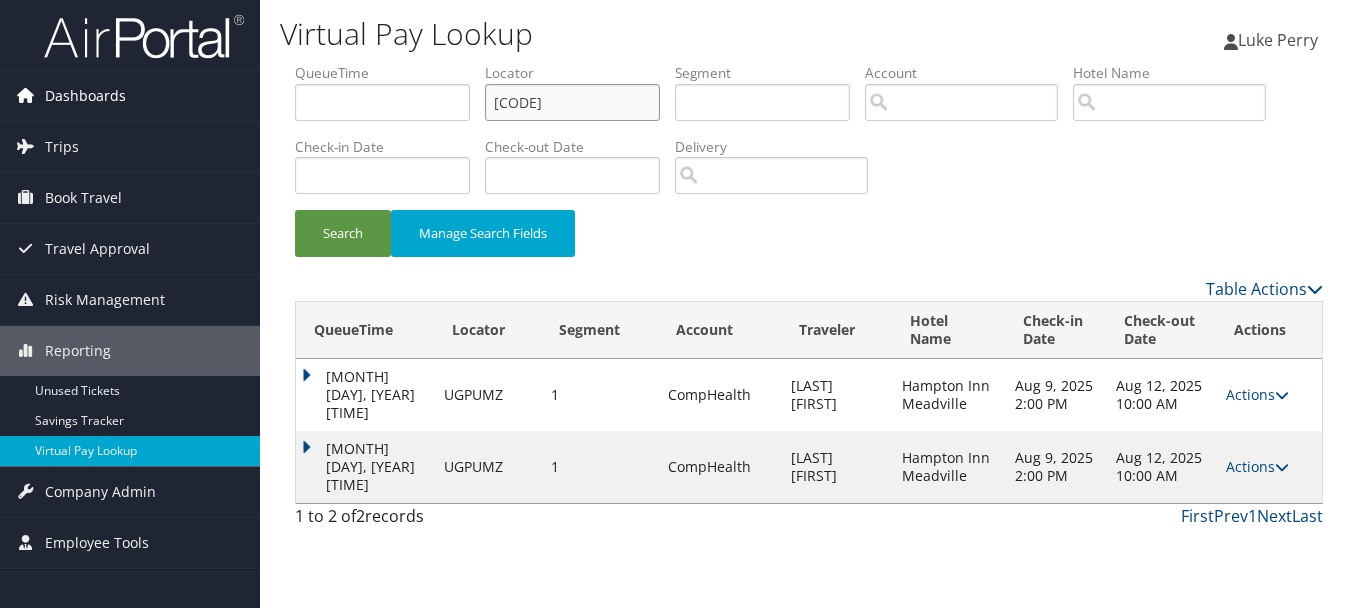 click on "Search" at bounding box center [343, 233] 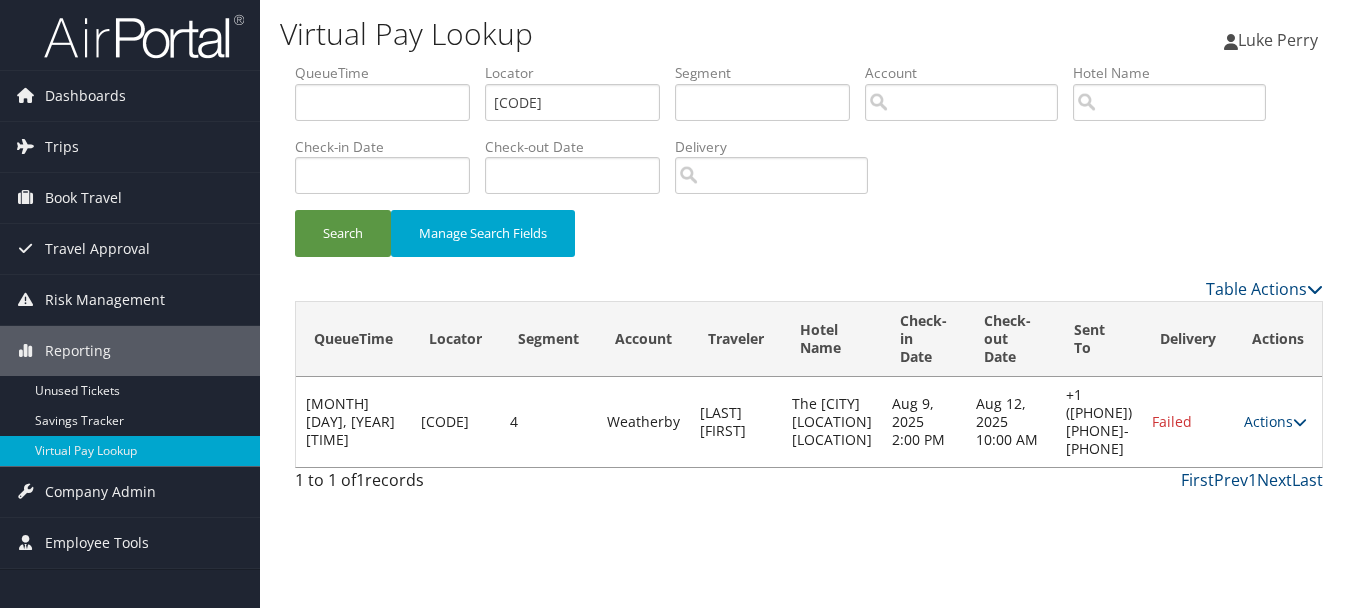 click on "Actions   Resend  Logs  Delivery Information  View Itinerary" at bounding box center (1278, 422) 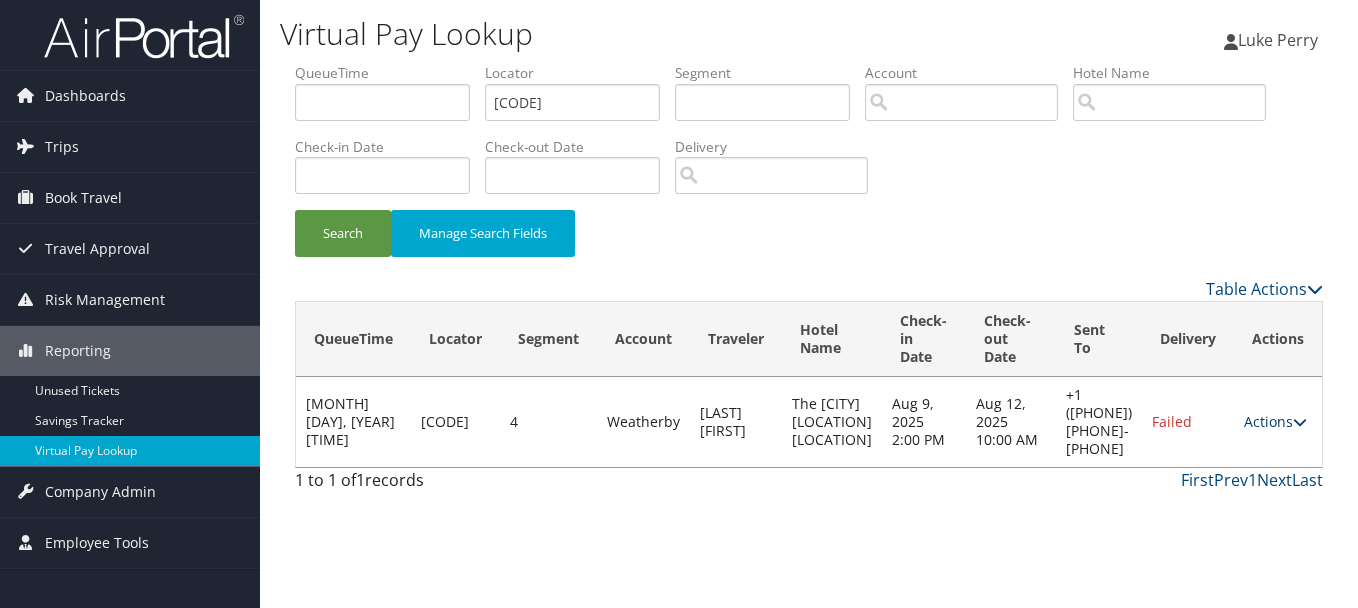 click on "Actions" at bounding box center (1275, 421) 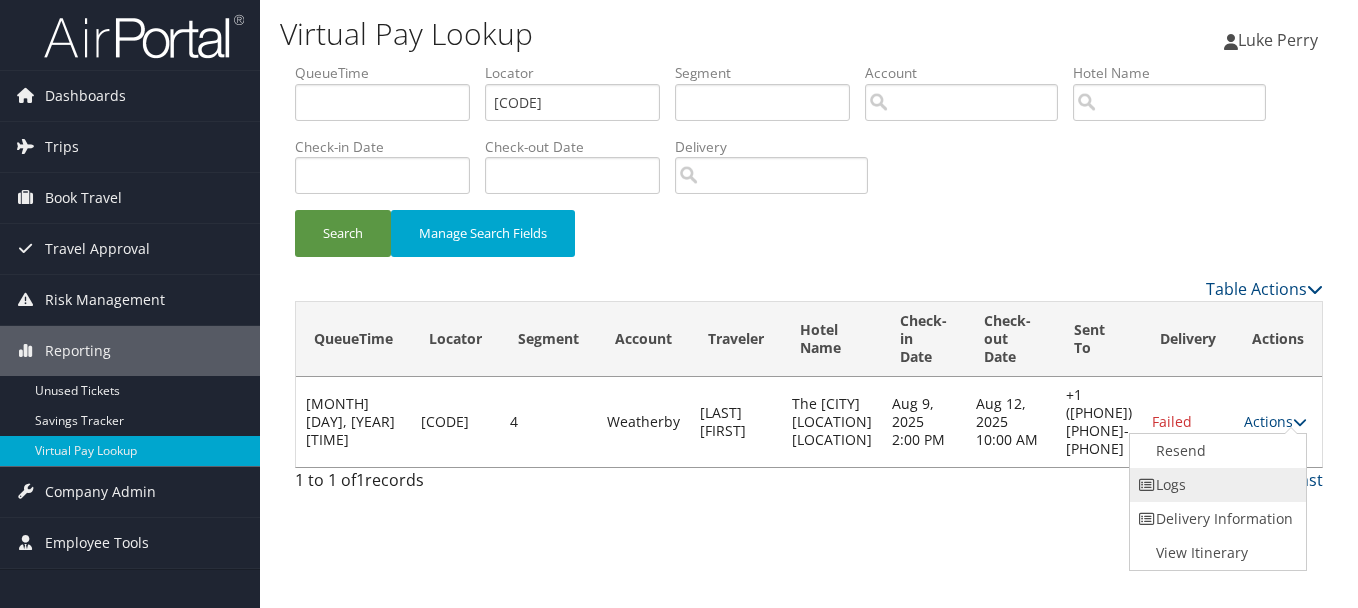 click on "Logs" at bounding box center (1215, 485) 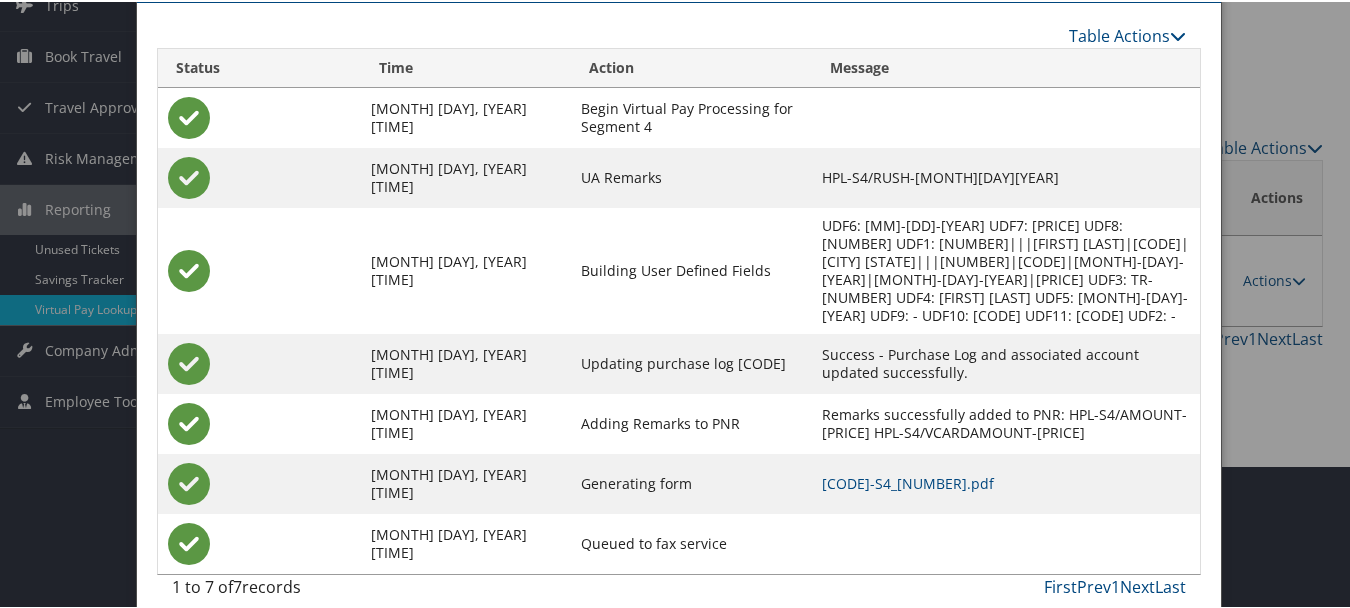 scroll, scrollTop: 145, scrollLeft: 0, axis: vertical 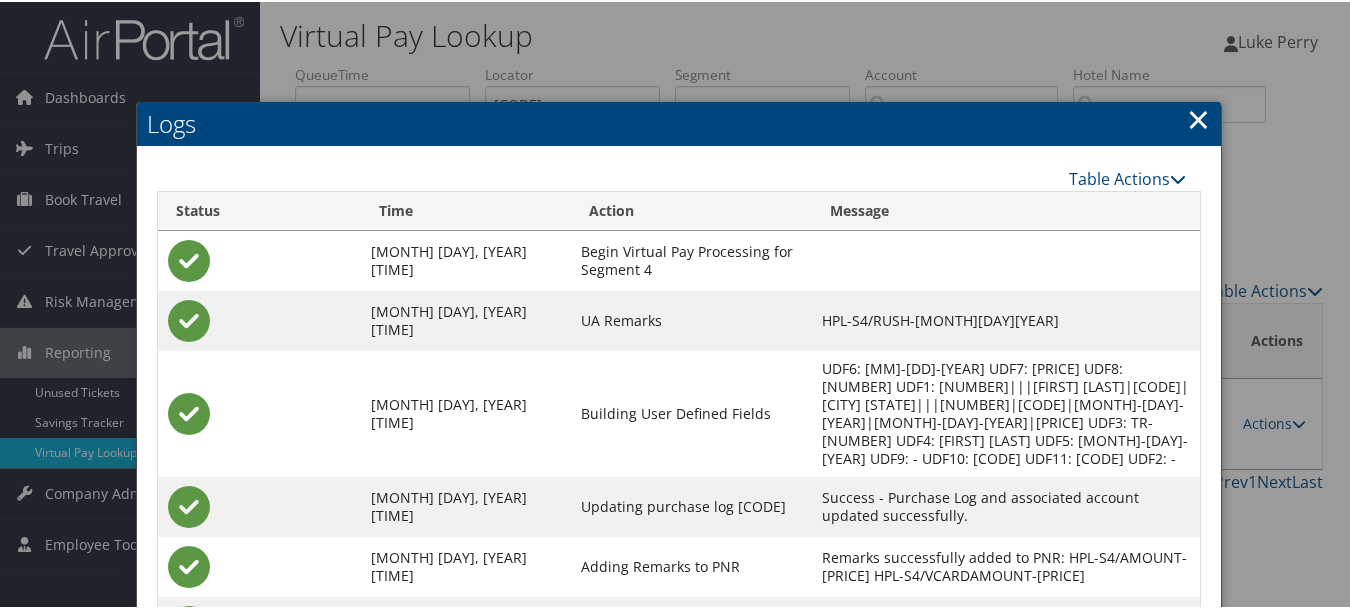 click on "×" at bounding box center [1198, 117] 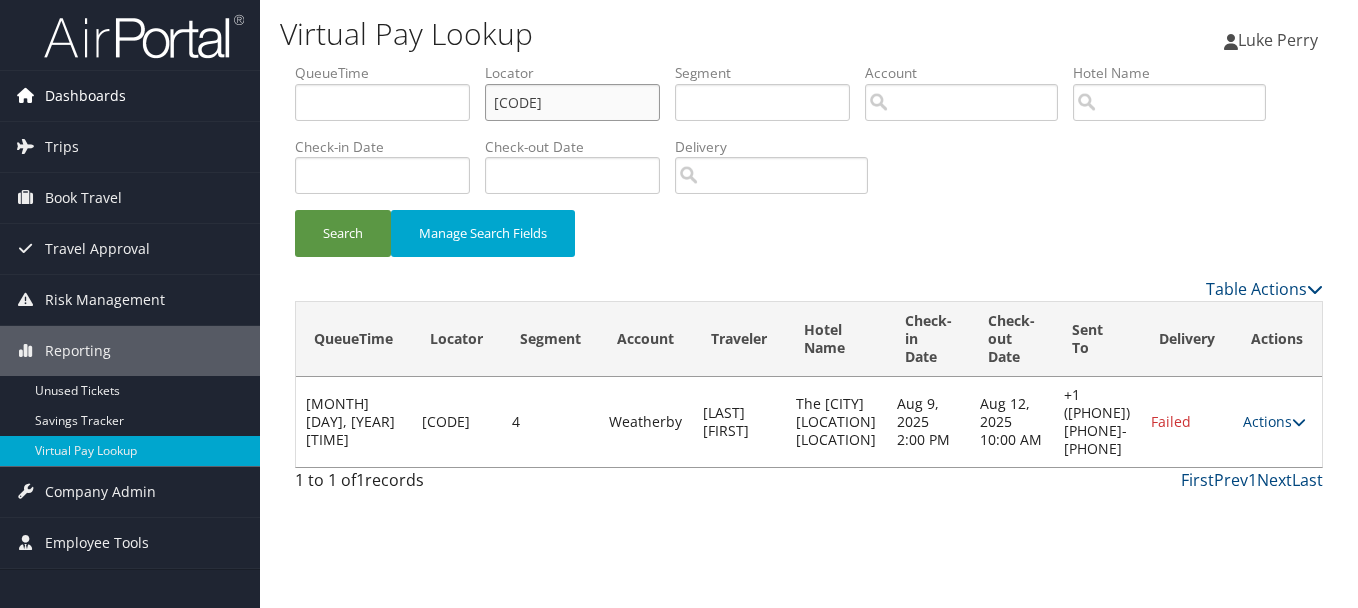 drag, startPoint x: 620, startPoint y: 110, endPoint x: 178, endPoint y: 110, distance: 442 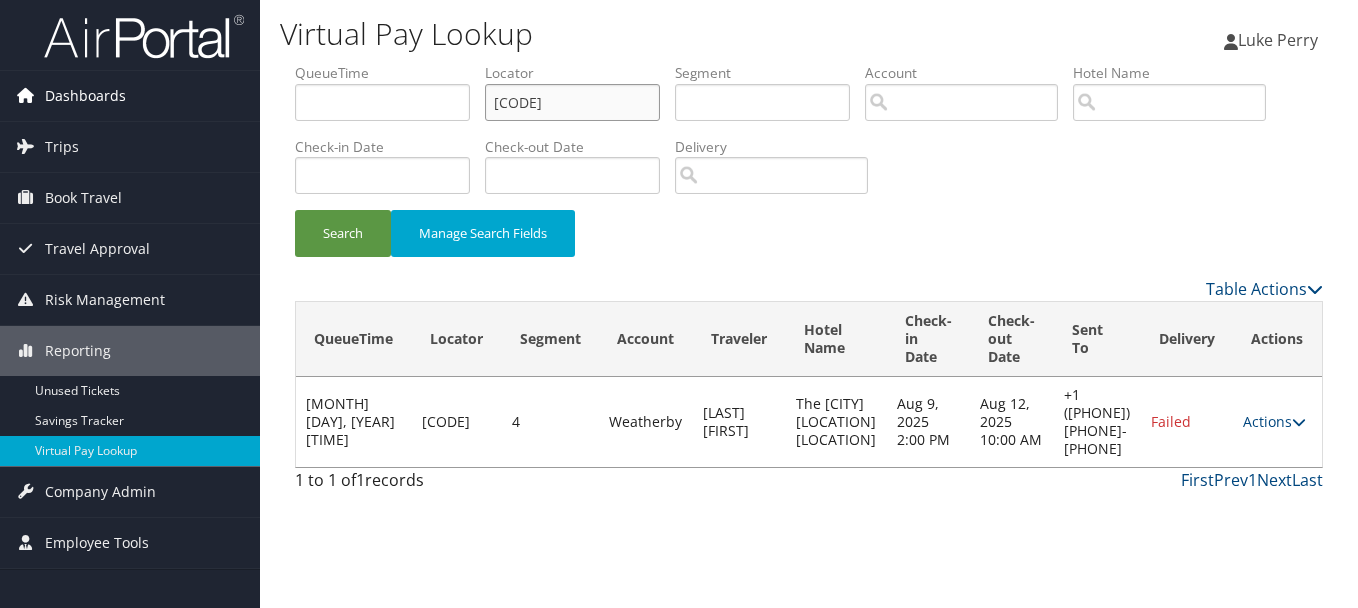 click on "Search" at bounding box center (343, 233) 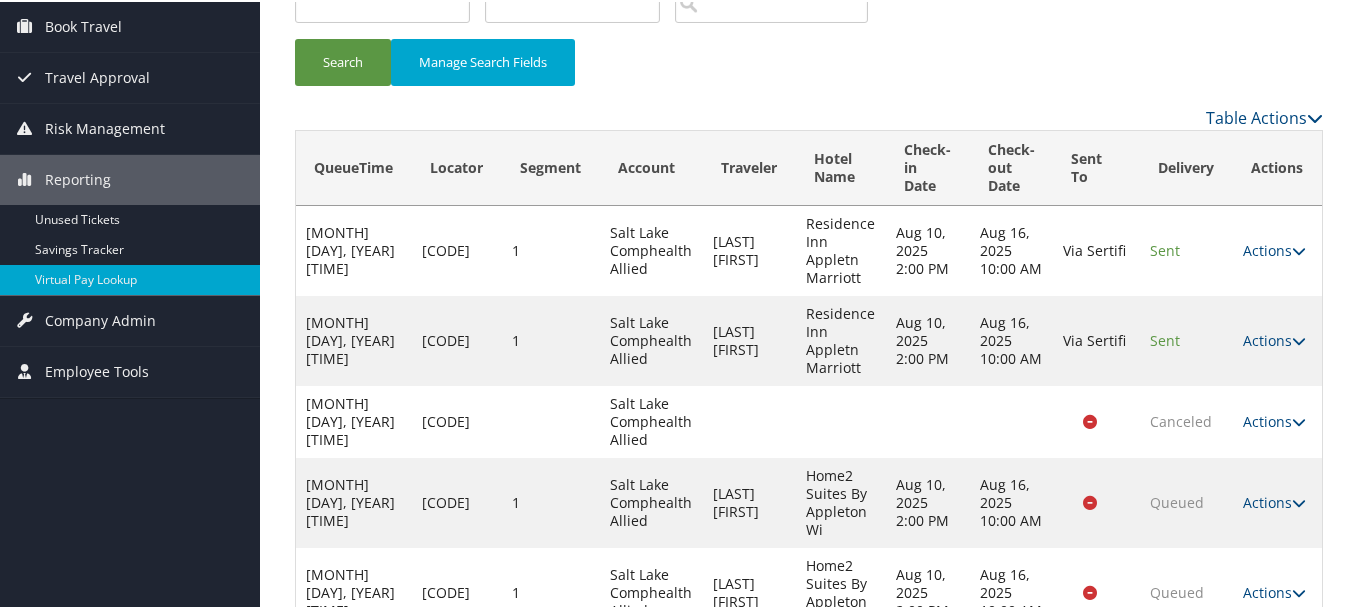 scroll, scrollTop: 326, scrollLeft: 0, axis: vertical 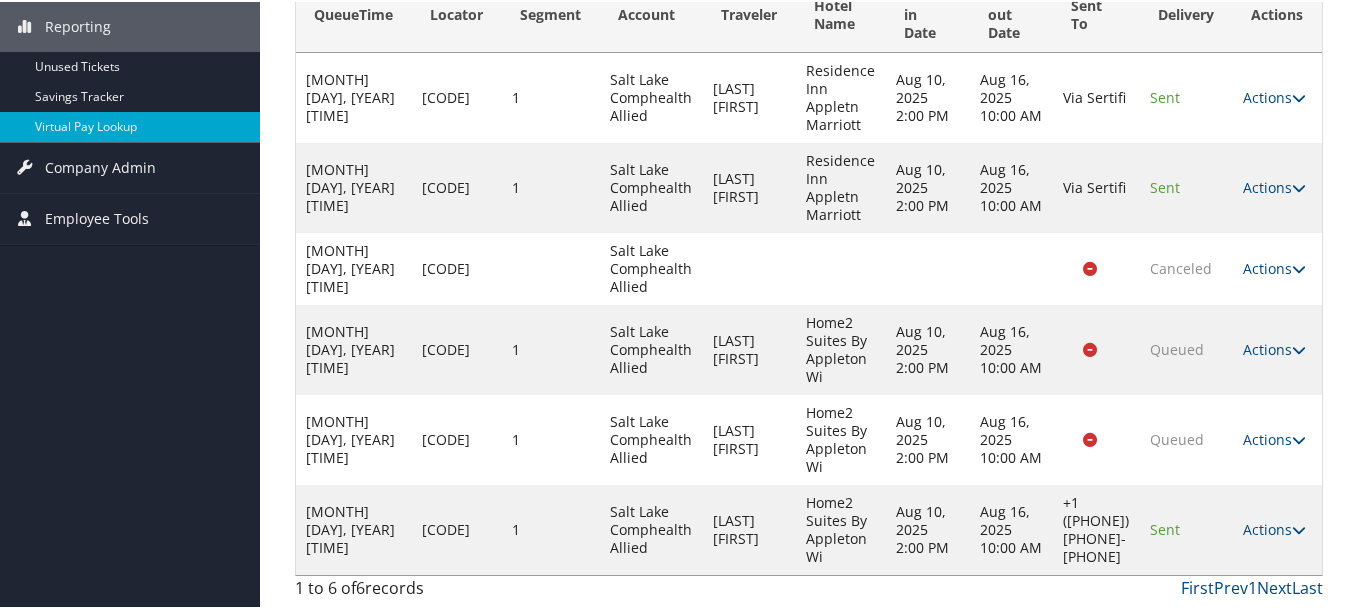 click on "Actions   Resend  Logs  Delivery Information  View Itinerary" at bounding box center [1277, 528] 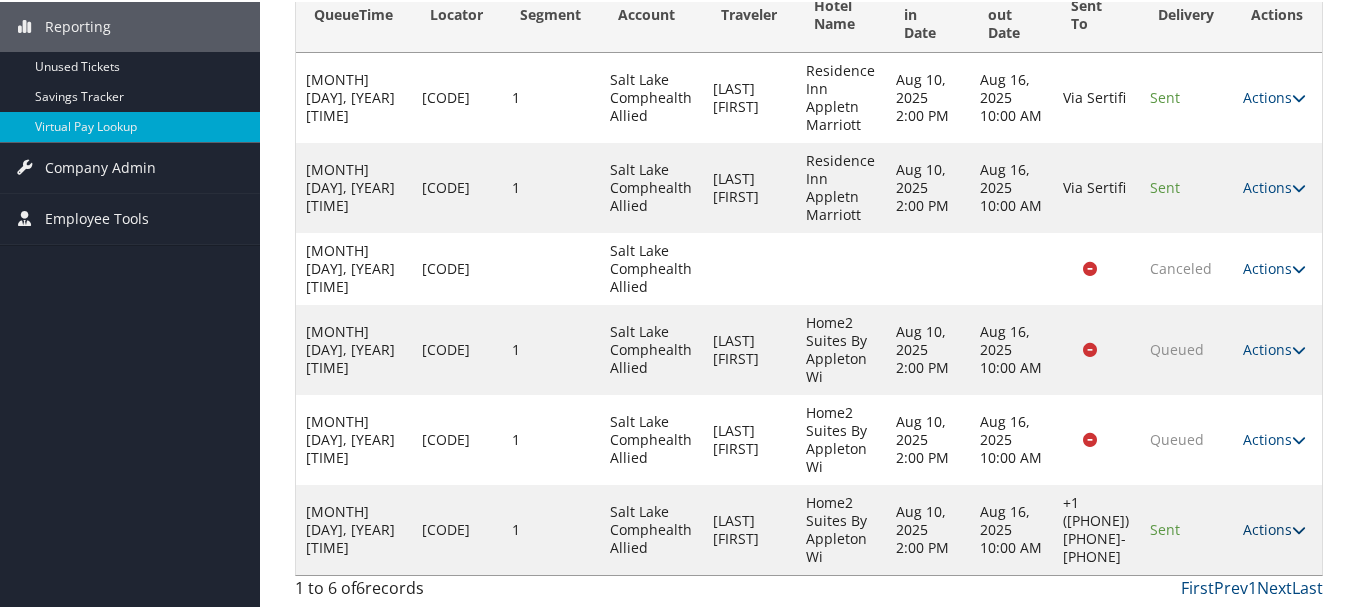 click on "Actions" at bounding box center [1274, 527] 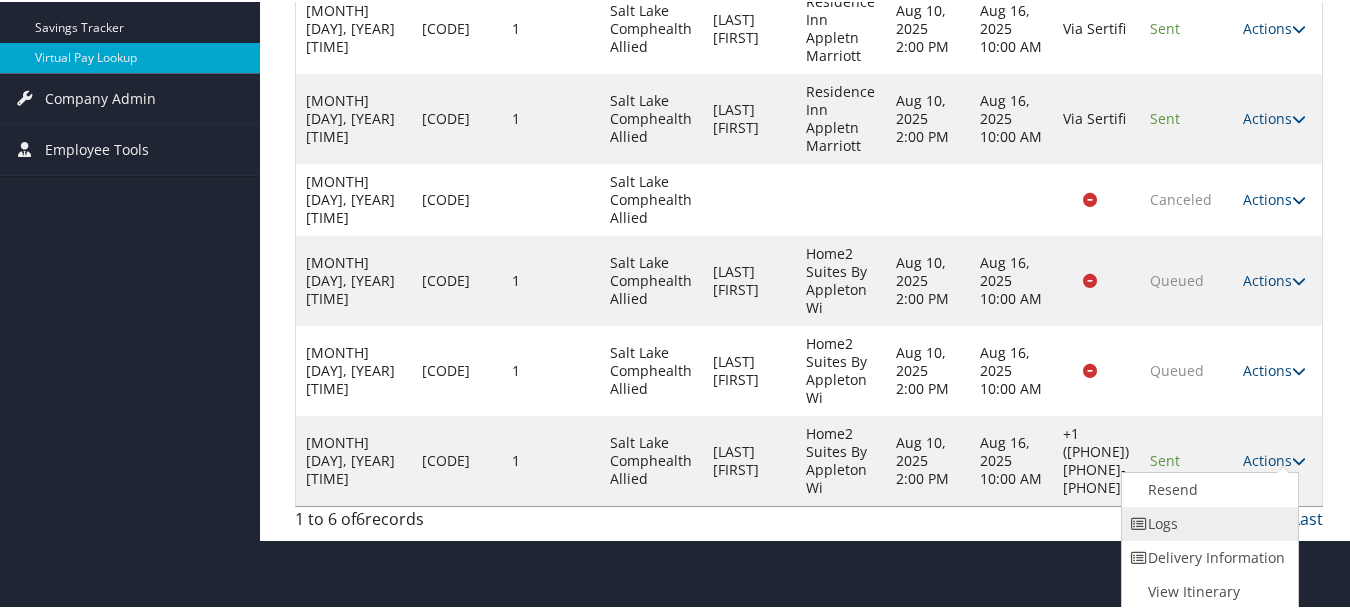 click on "Logs" at bounding box center [1207, 522] 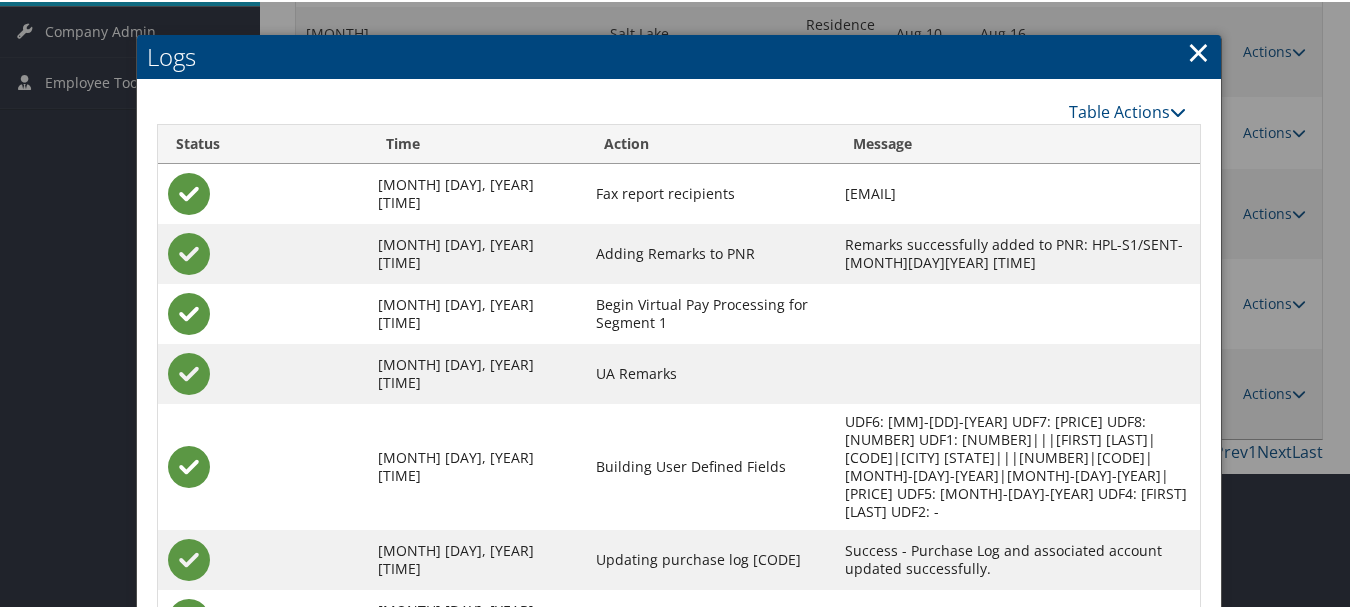 scroll, scrollTop: 600, scrollLeft: 0, axis: vertical 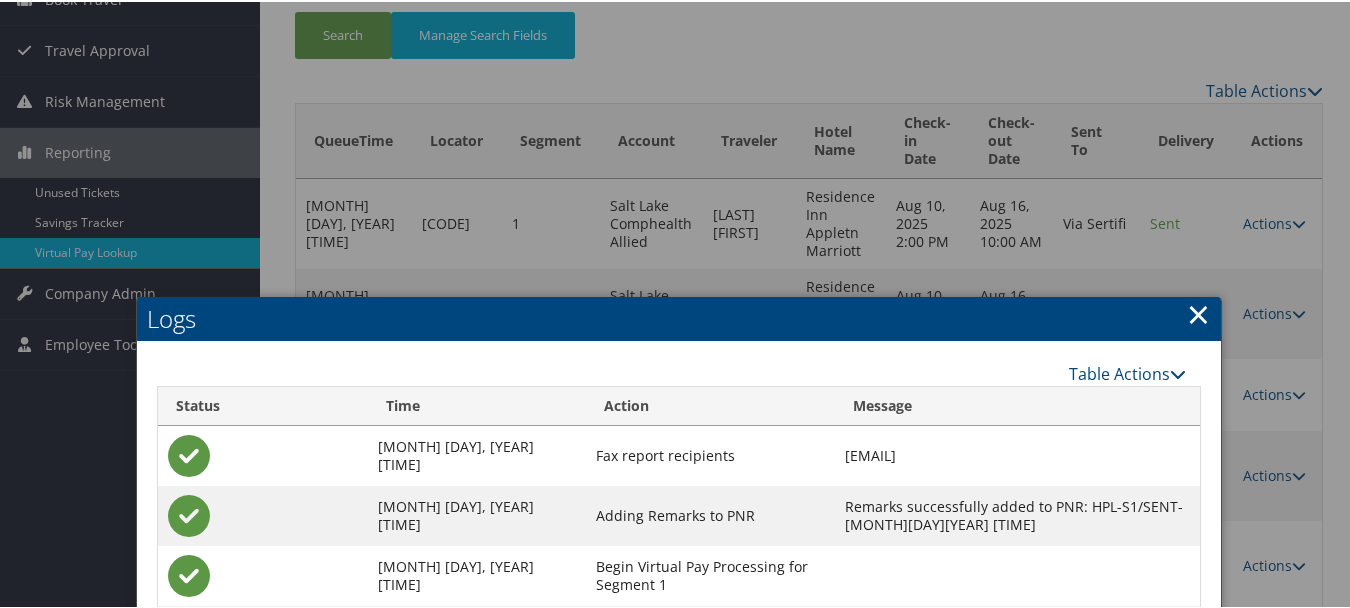 click on "×" at bounding box center [1198, 312] 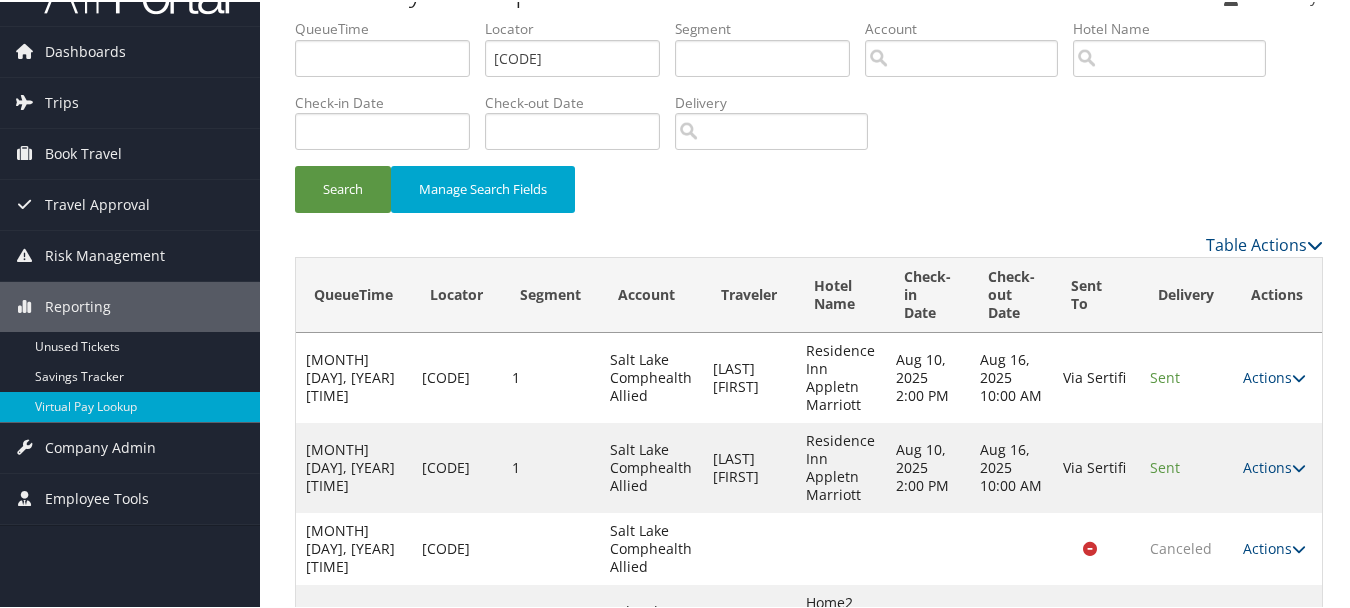 scroll, scrollTop: 0, scrollLeft: 0, axis: both 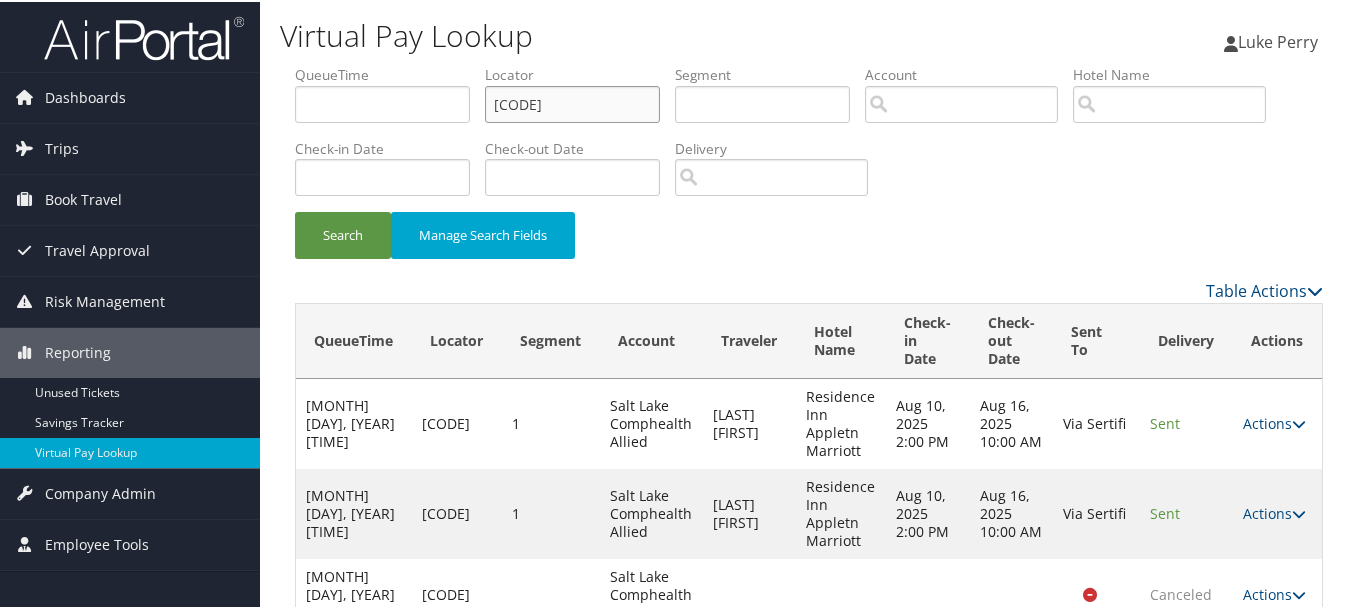 drag, startPoint x: 617, startPoint y: 102, endPoint x: 279, endPoint y: 104, distance: 338.00592 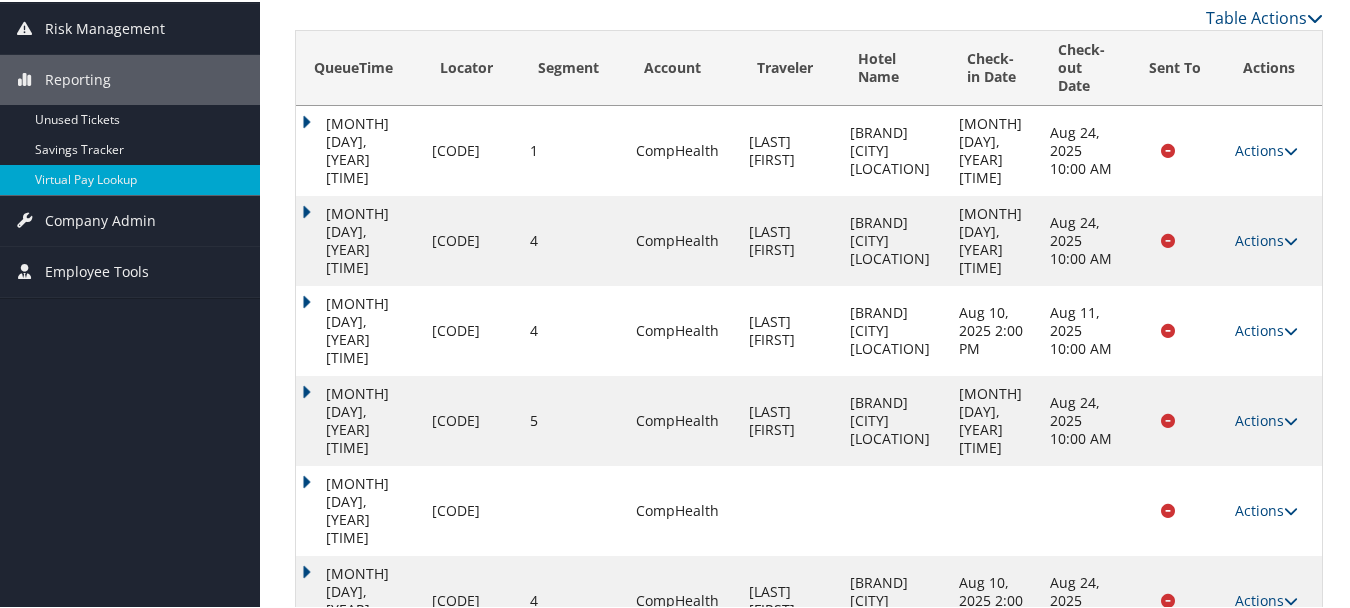 scroll, scrollTop: 470, scrollLeft: 0, axis: vertical 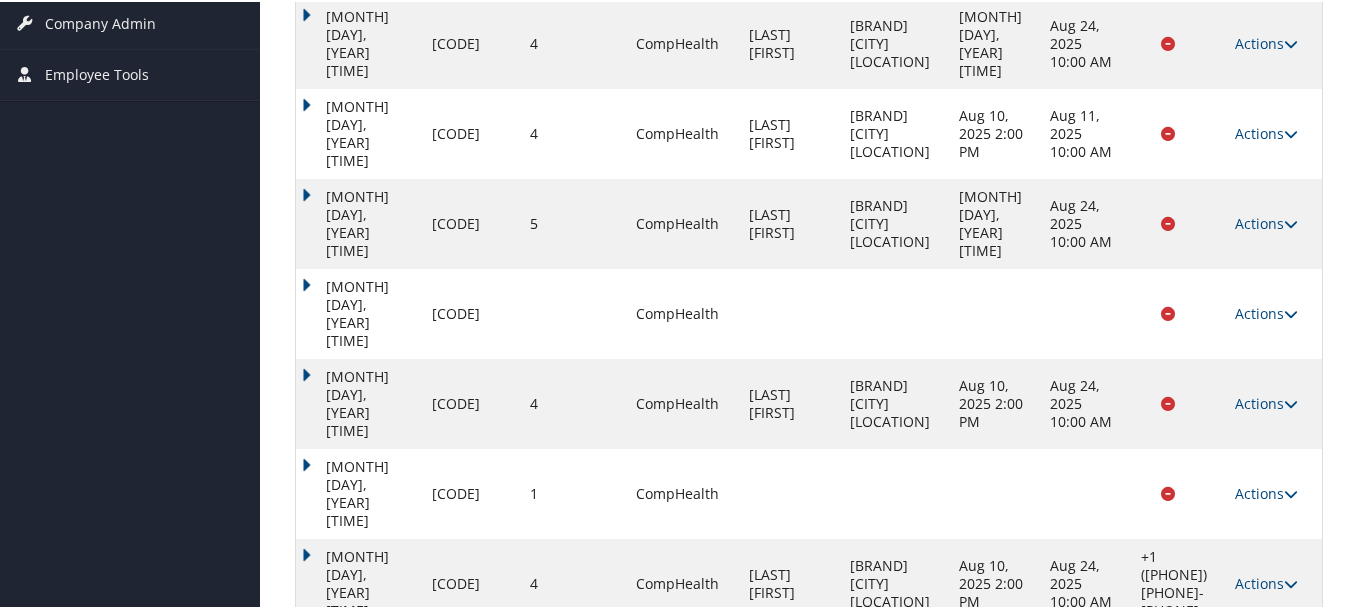 click on "Actions" at bounding box center [1266, 761] 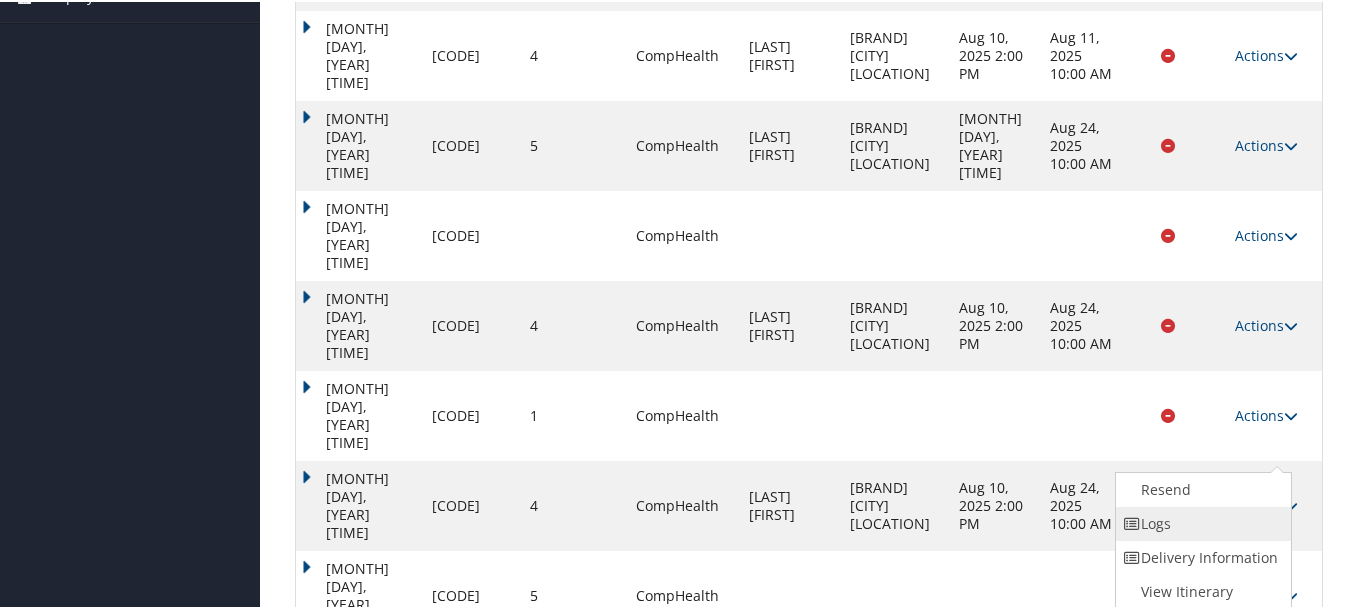click on "Logs" at bounding box center [1201, 522] 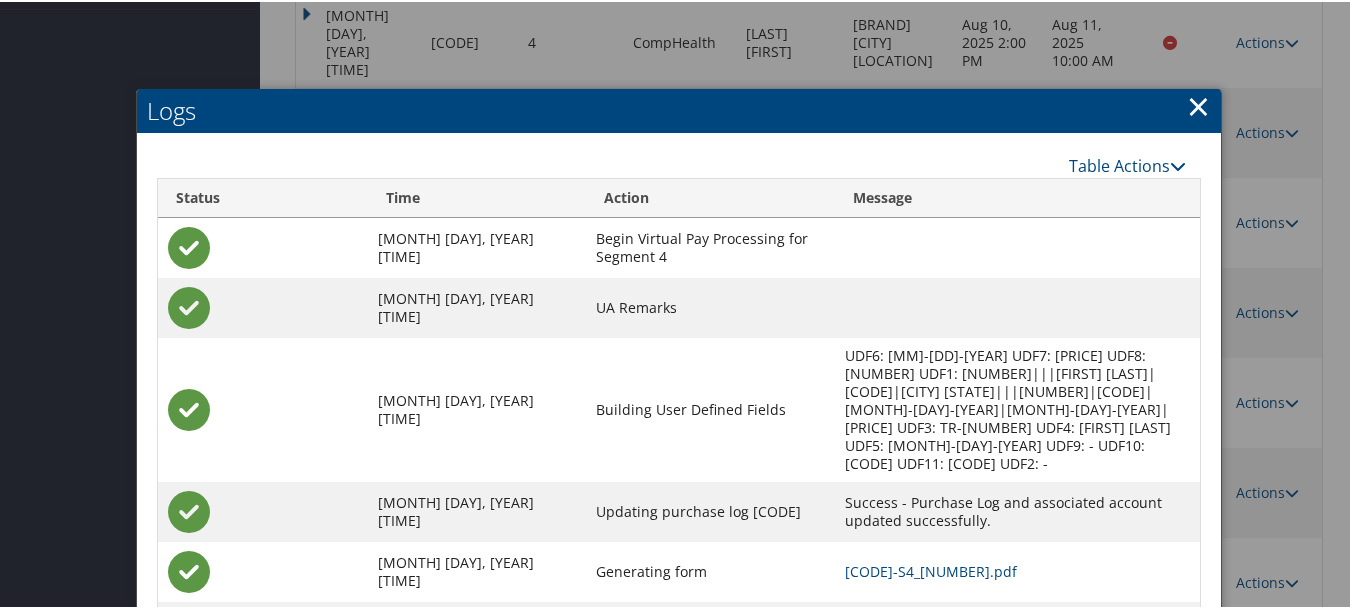 scroll, scrollTop: 651, scrollLeft: 0, axis: vertical 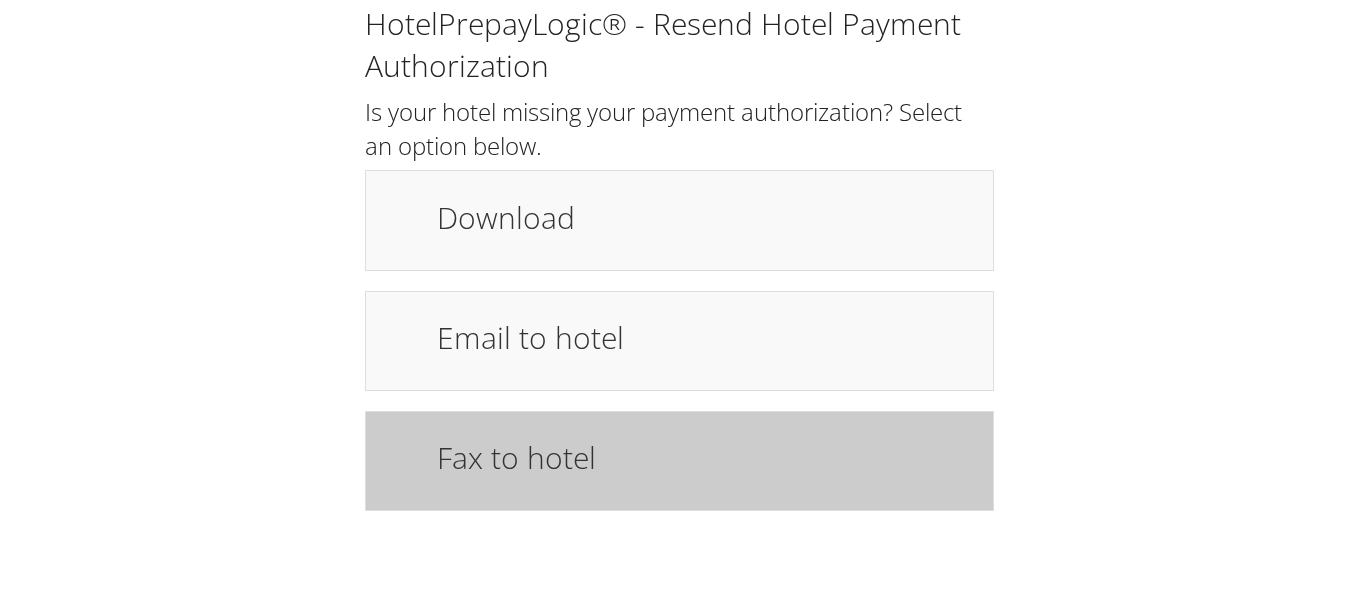 click on "Fax to hotel" at bounding box center (705, 457) 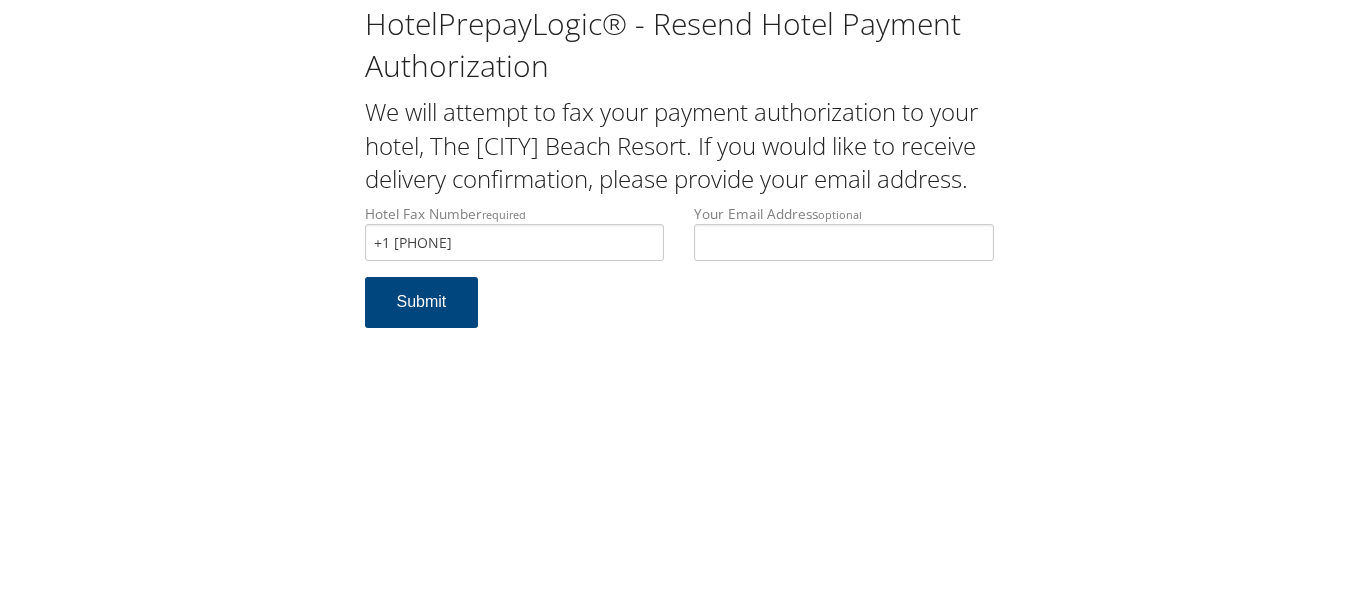 scroll, scrollTop: 0, scrollLeft: 0, axis: both 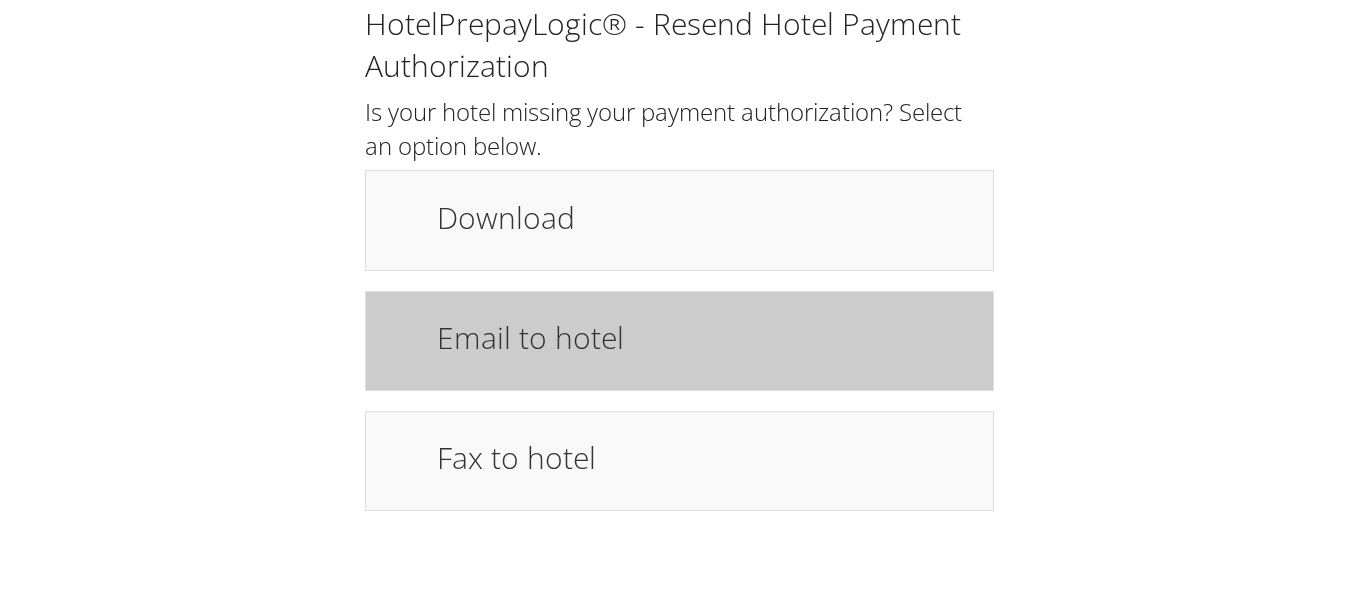 click on "Email to hotel" at bounding box center [679, 341] 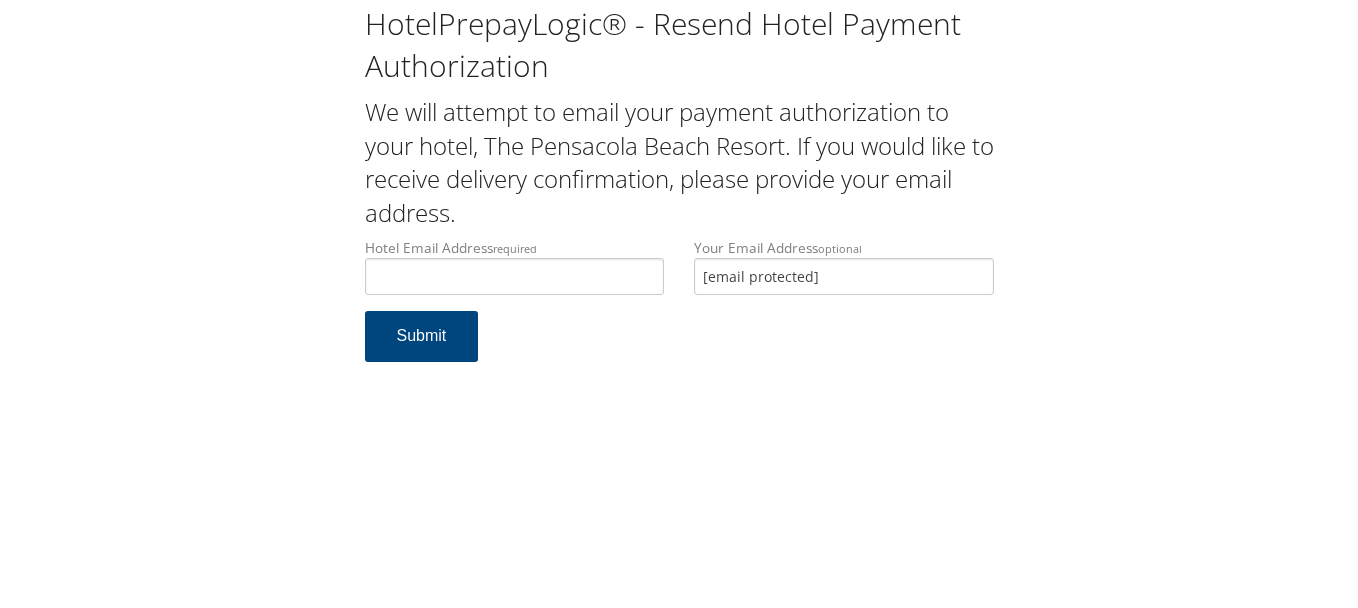 scroll, scrollTop: 0, scrollLeft: 0, axis: both 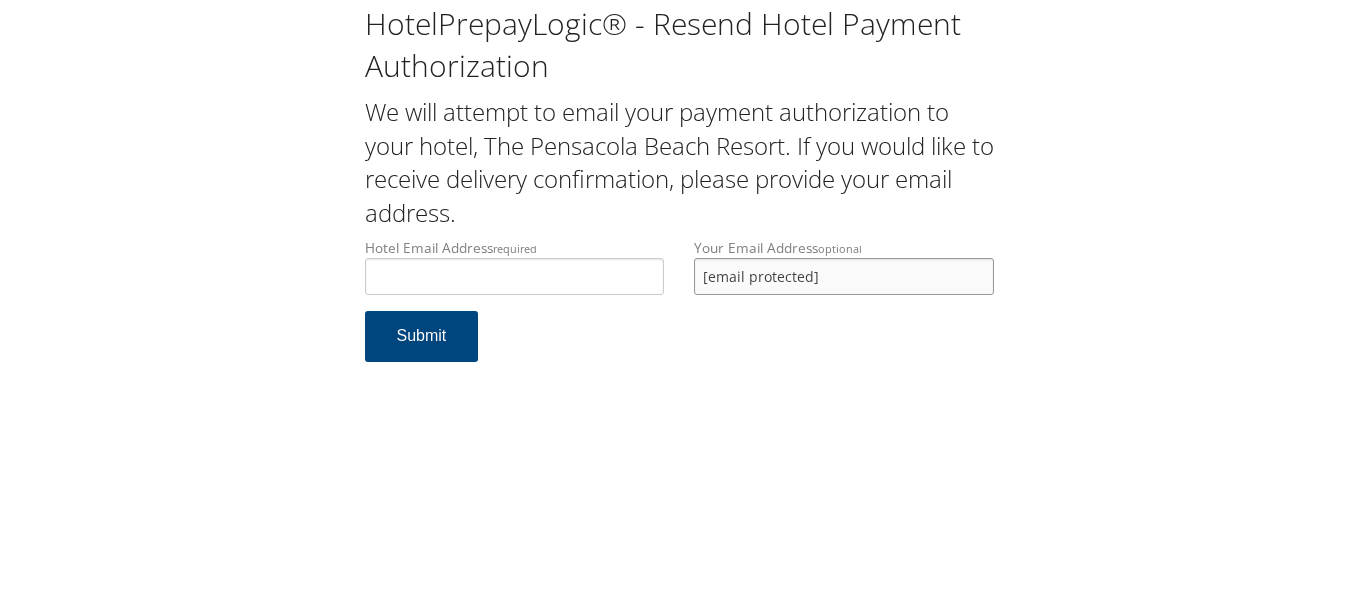 drag, startPoint x: 777, startPoint y: 278, endPoint x: 668, endPoint y: 278, distance: 109 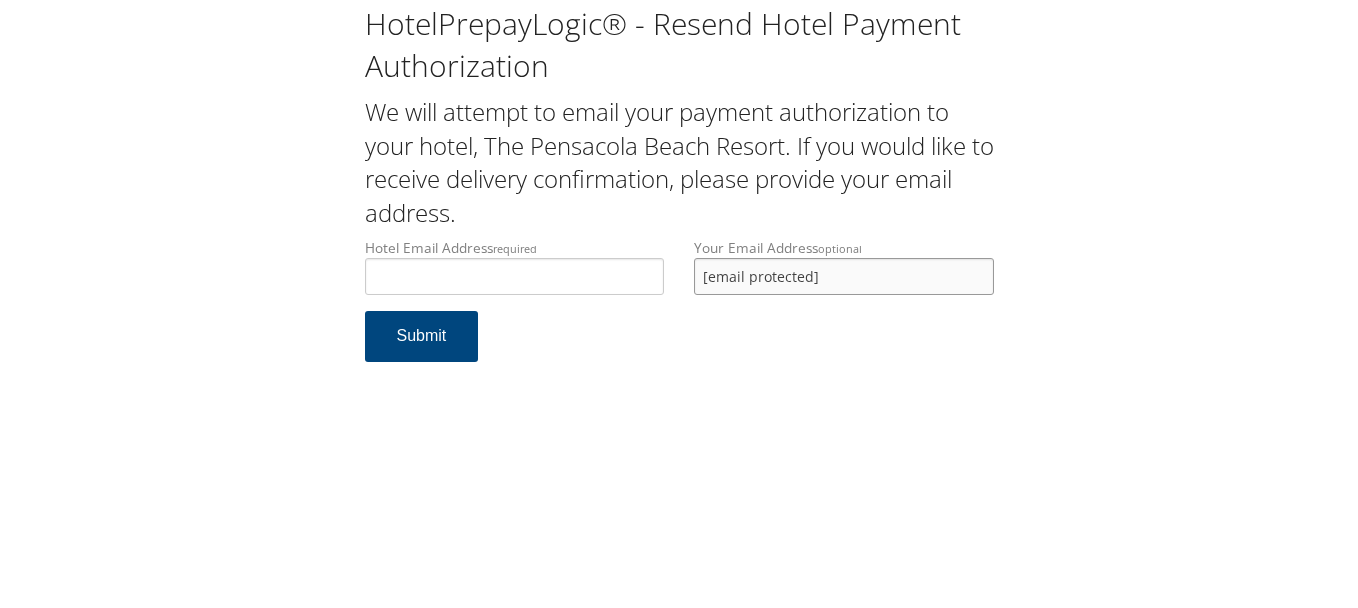 click on "Hotel Email Address  required
Hotel email address is required
Your Email Address  optional
RICHM5155@GMAIL.COM" at bounding box center (679, 274) 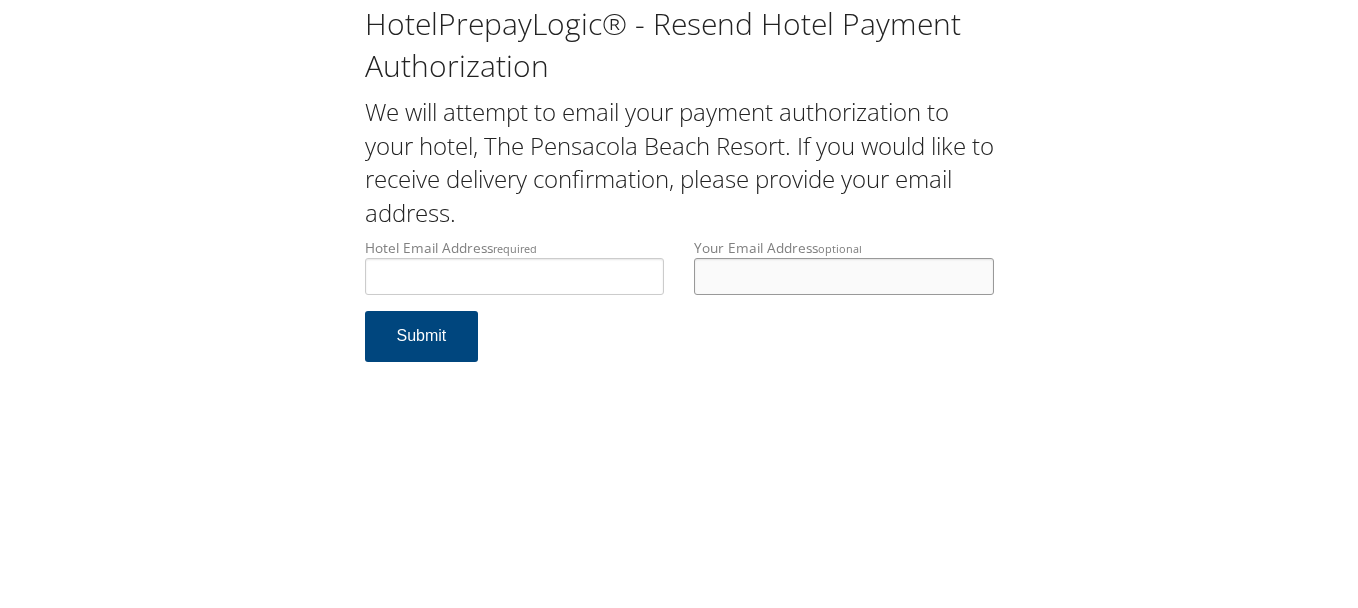 type 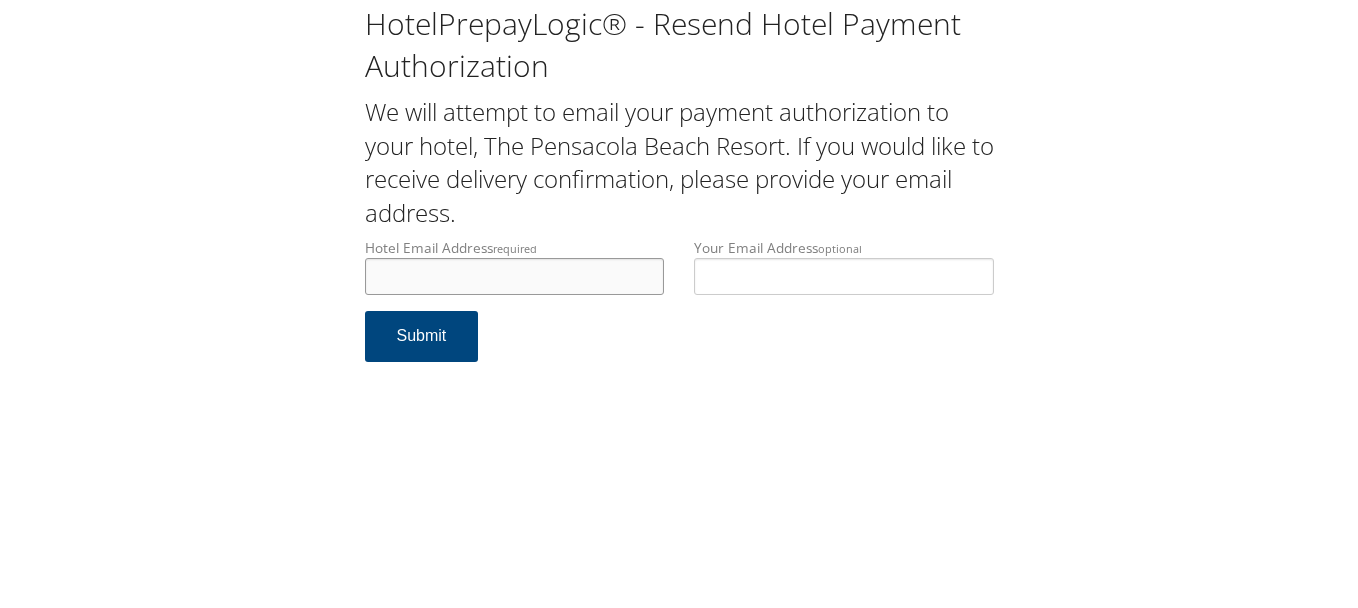 click on "Hotel Email Address  required" at bounding box center (515, 276) 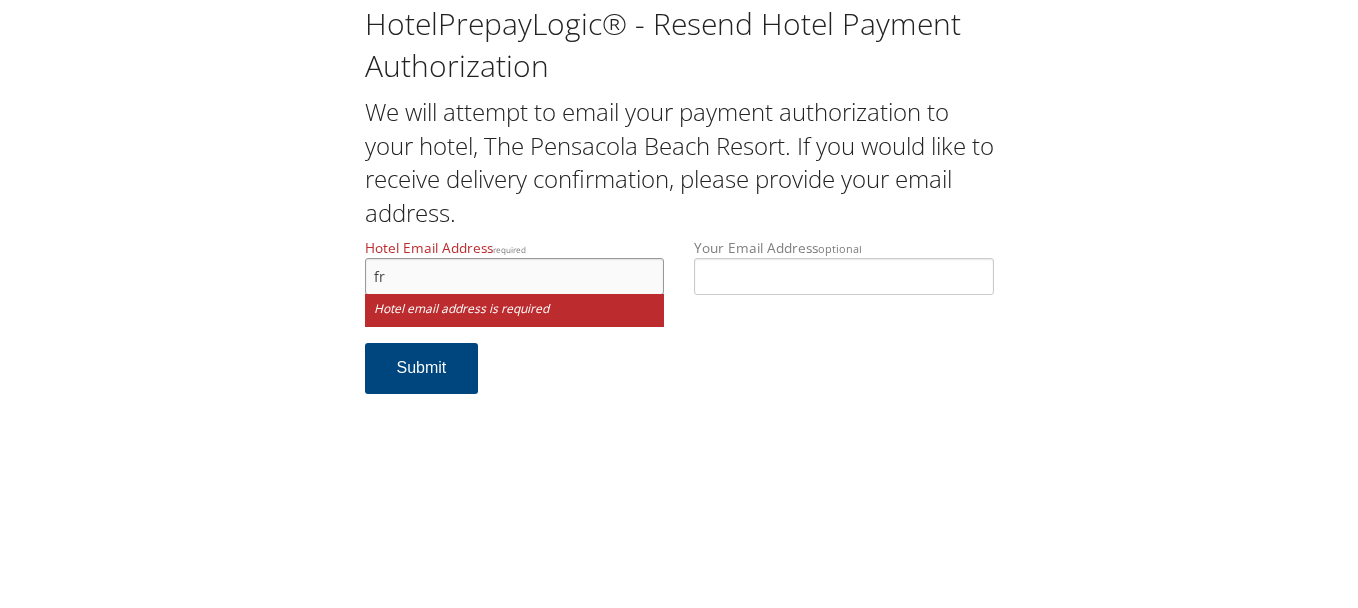 type on "f" 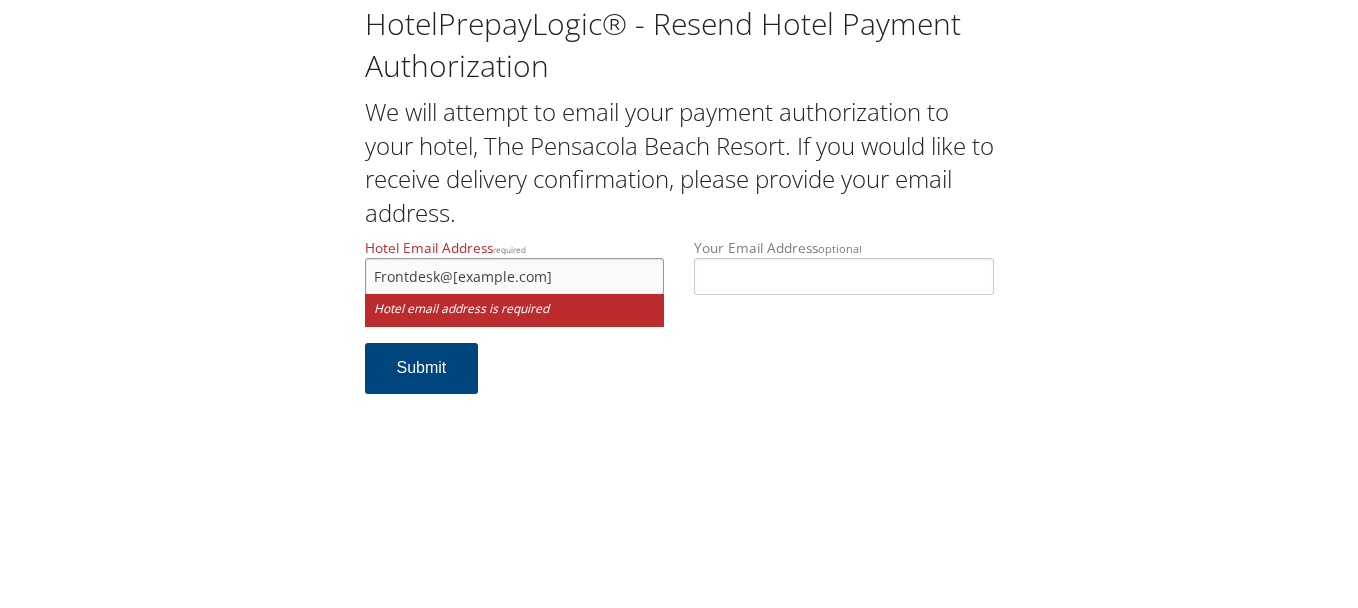 type on "[EMAIL]" 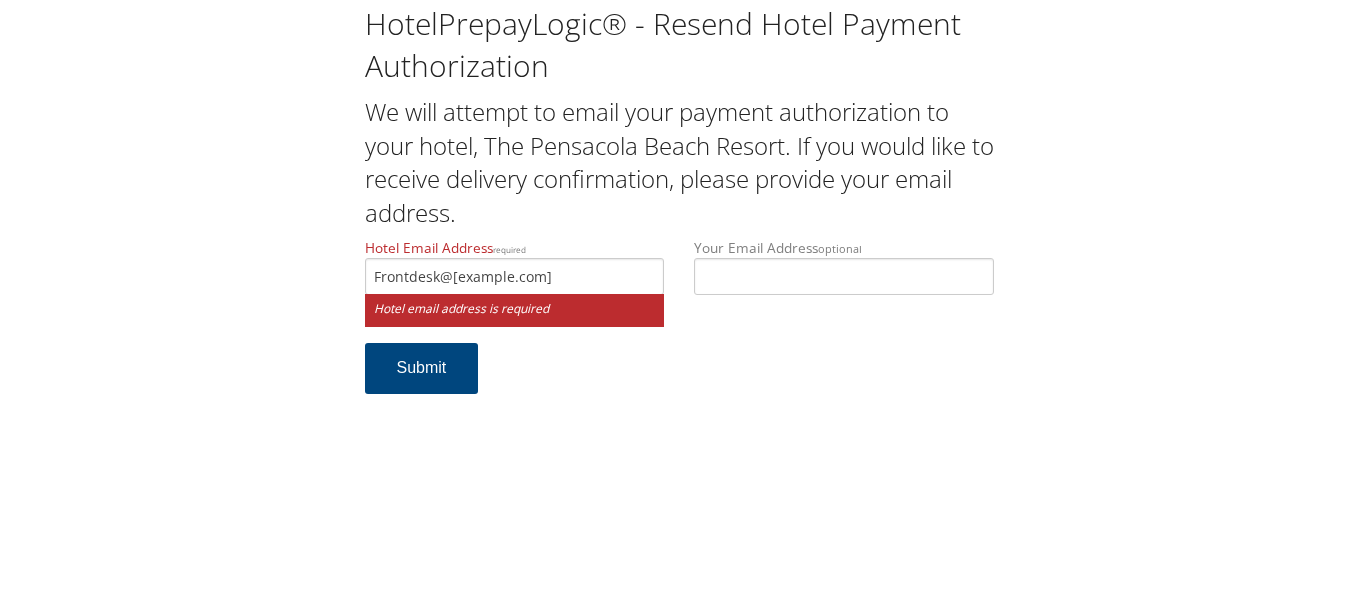 click on "Hotel Email Address  required
Frontdesk@thepensacolabeachresort.com
Hotel email address is required
Your Email Address  optional
Submit" at bounding box center [679, 326] 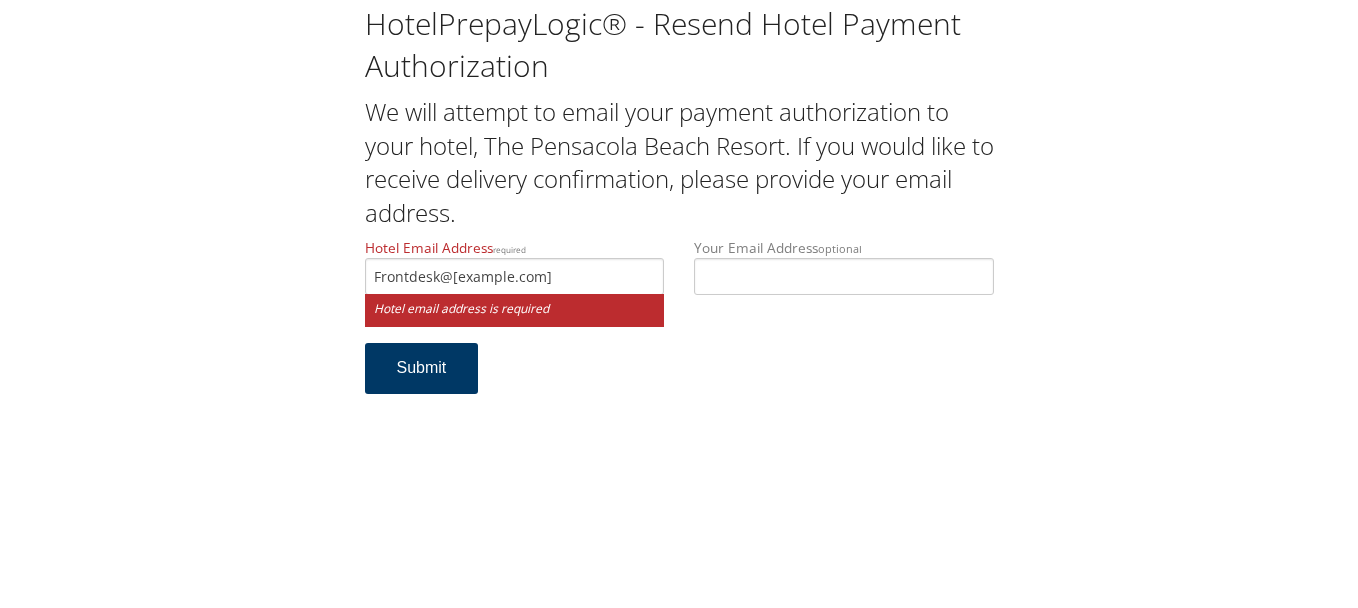 click on "Submit" at bounding box center [422, 368] 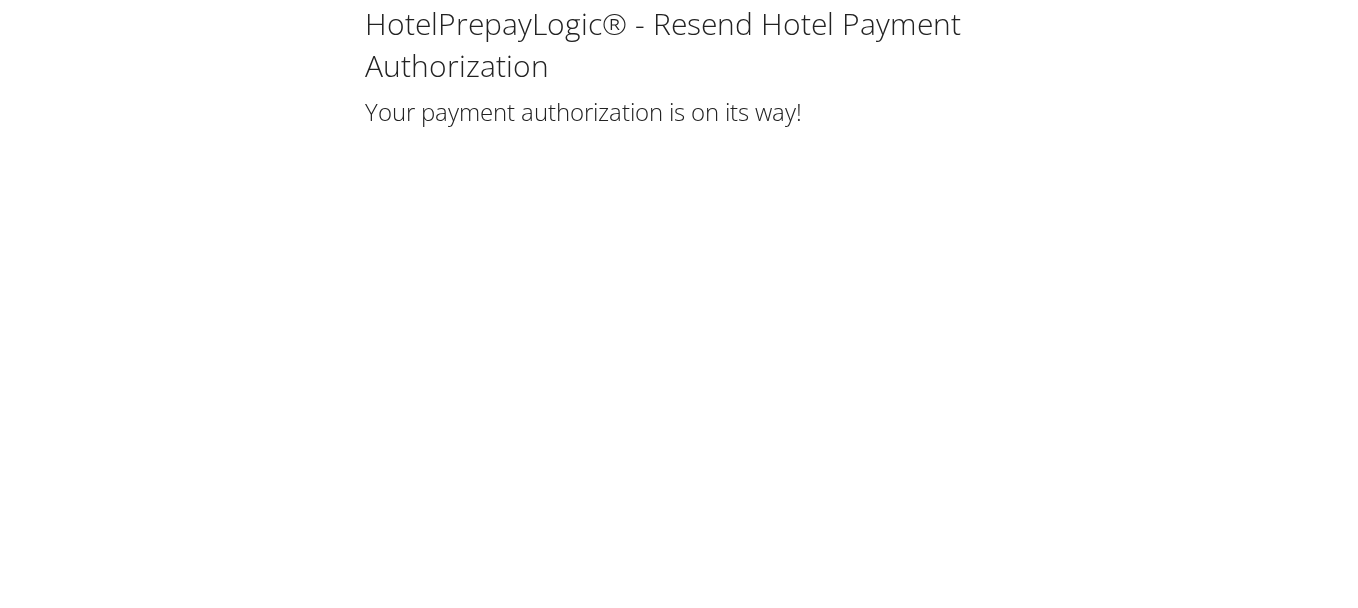 scroll, scrollTop: 0, scrollLeft: 0, axis: both 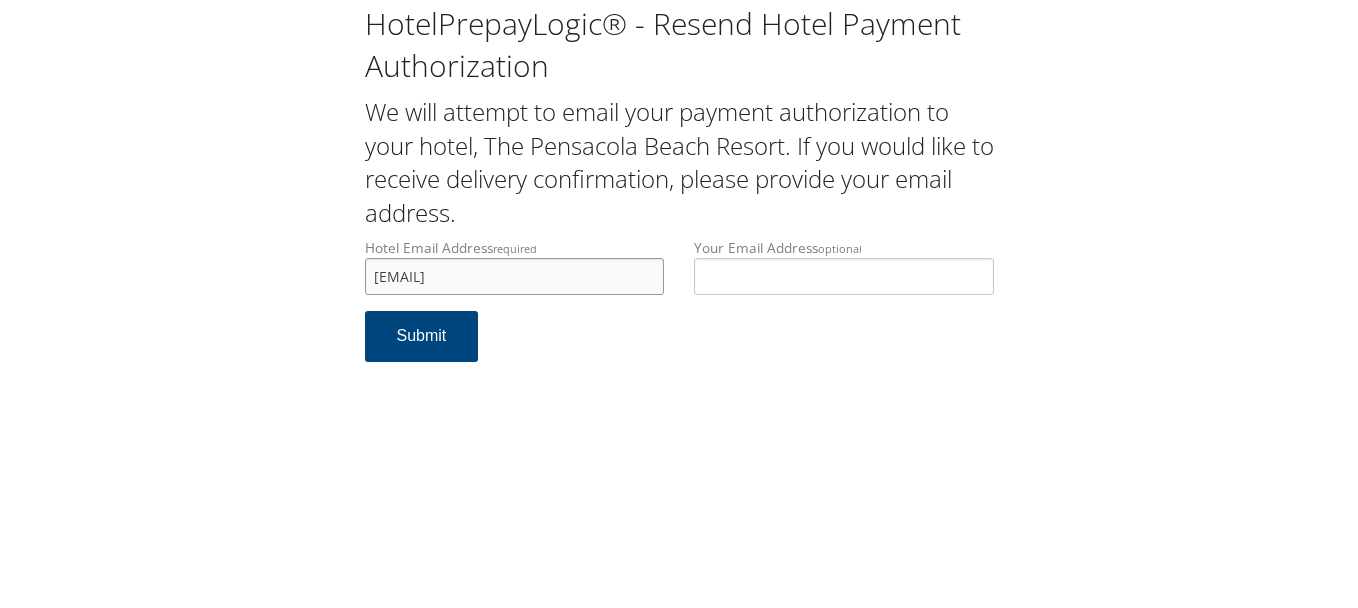 drag, startPoint x: 655, startPoint y: 271, endPoint x: 256, endPoint y: 261, distance: 399.1253 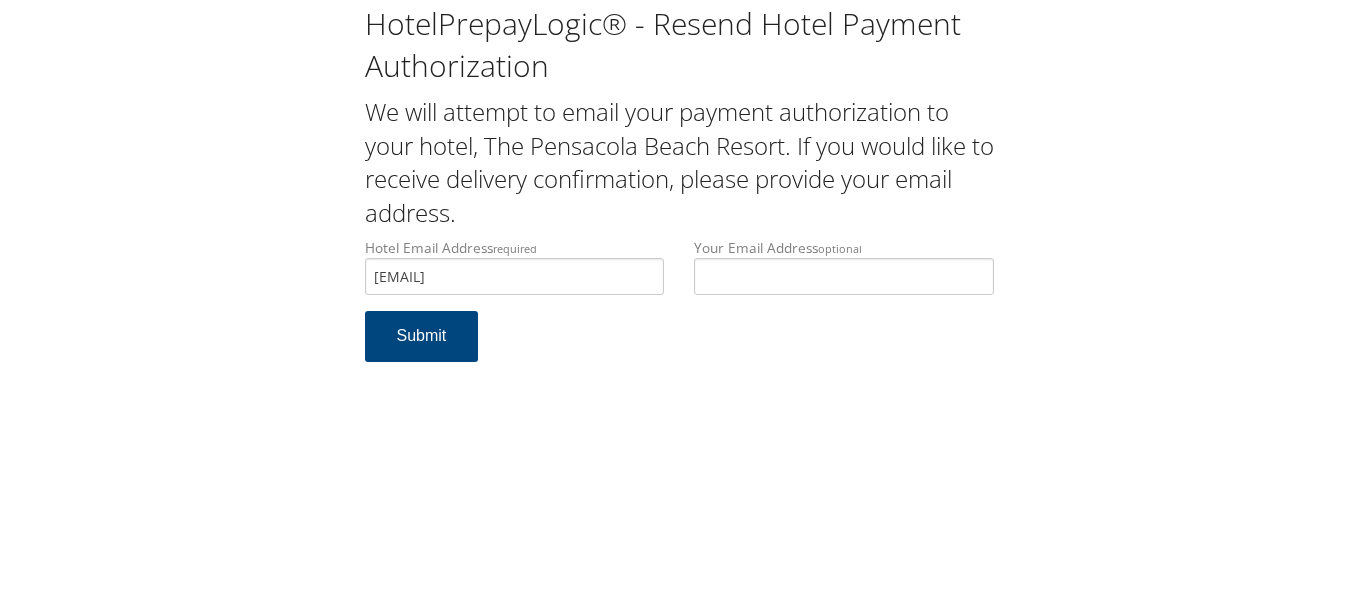 drag, startPoint x: 803, startPoint y: 458, endPoint x: 907, endPoint y: 458, distance: 104 